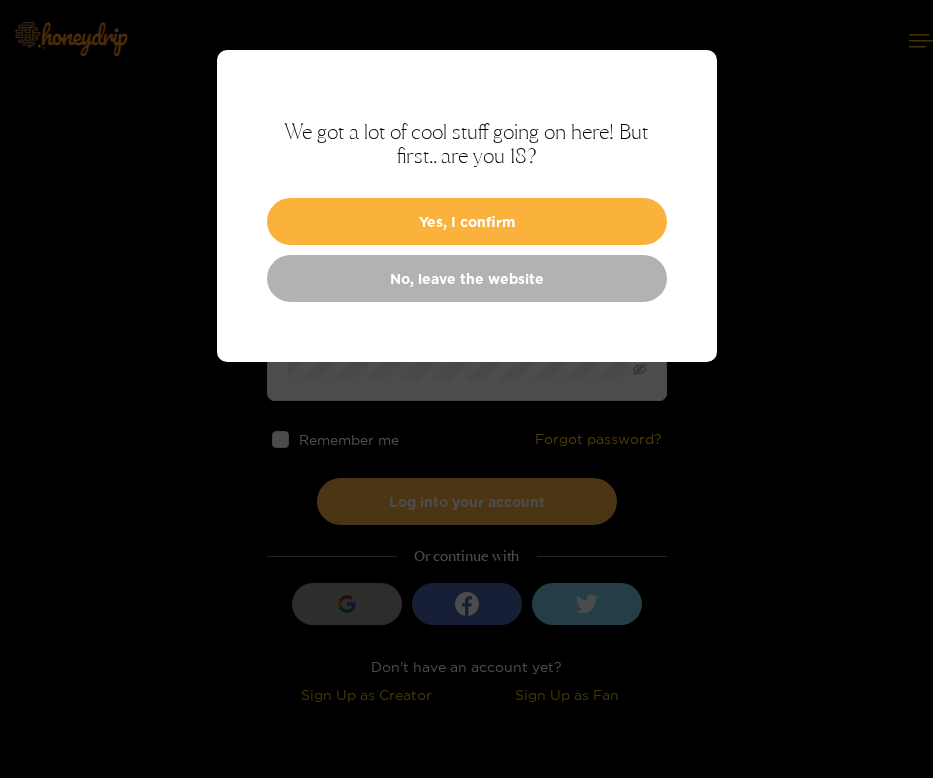 scroll, scrollTop: 0, scrollLeft: 0, axis: both 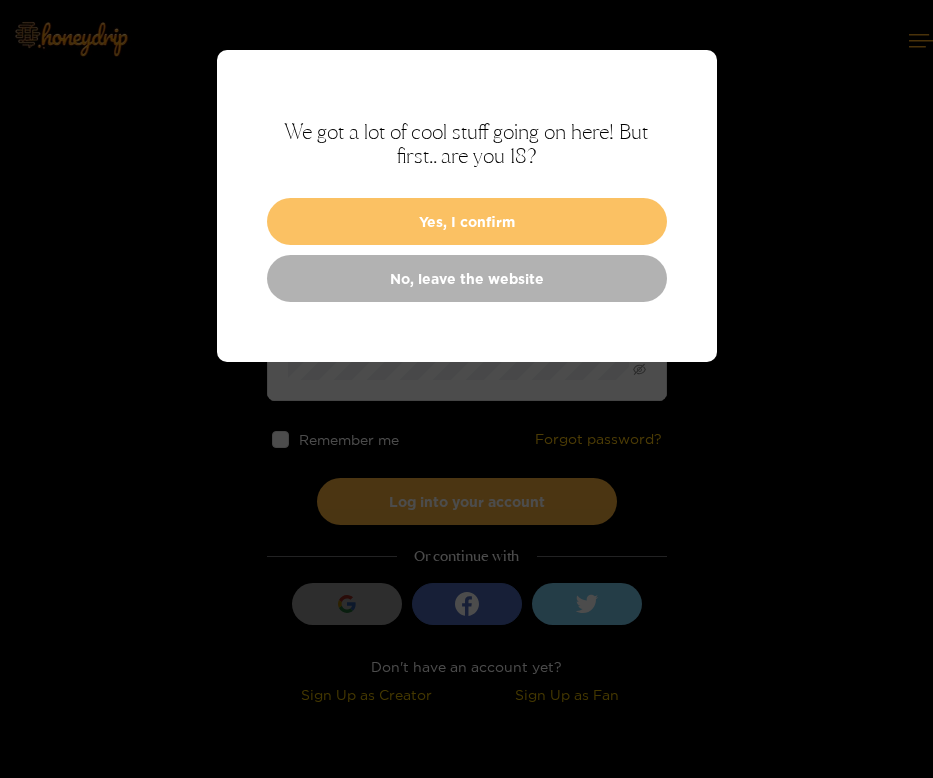 click on "Yes, I confirm" at bounding box center [467, 221] 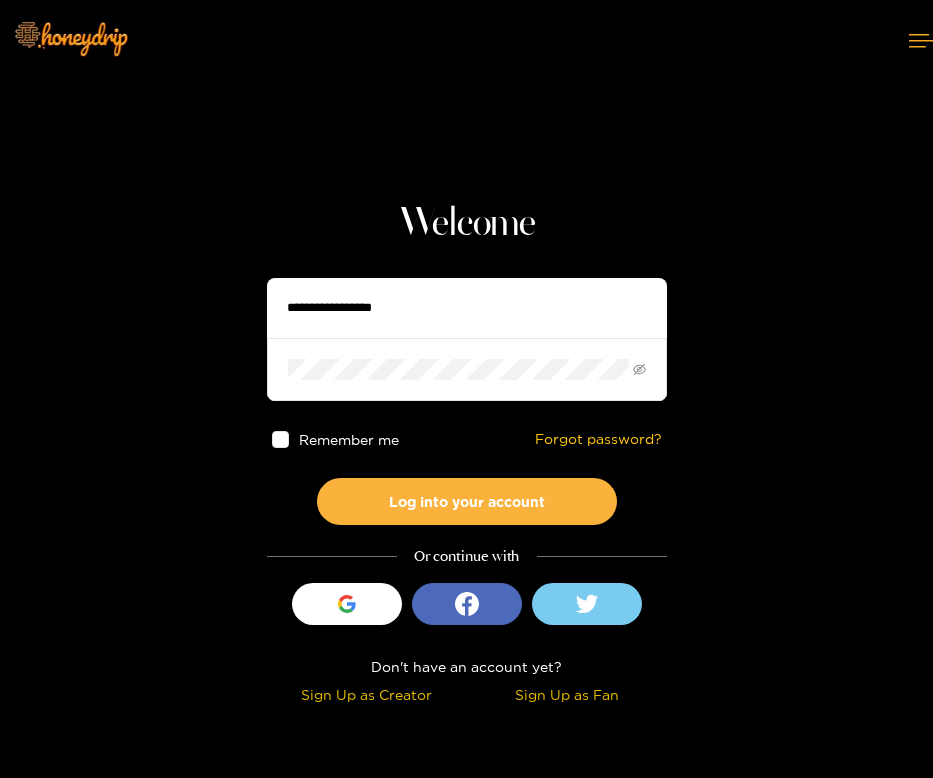click at bounding box center [467, 308] 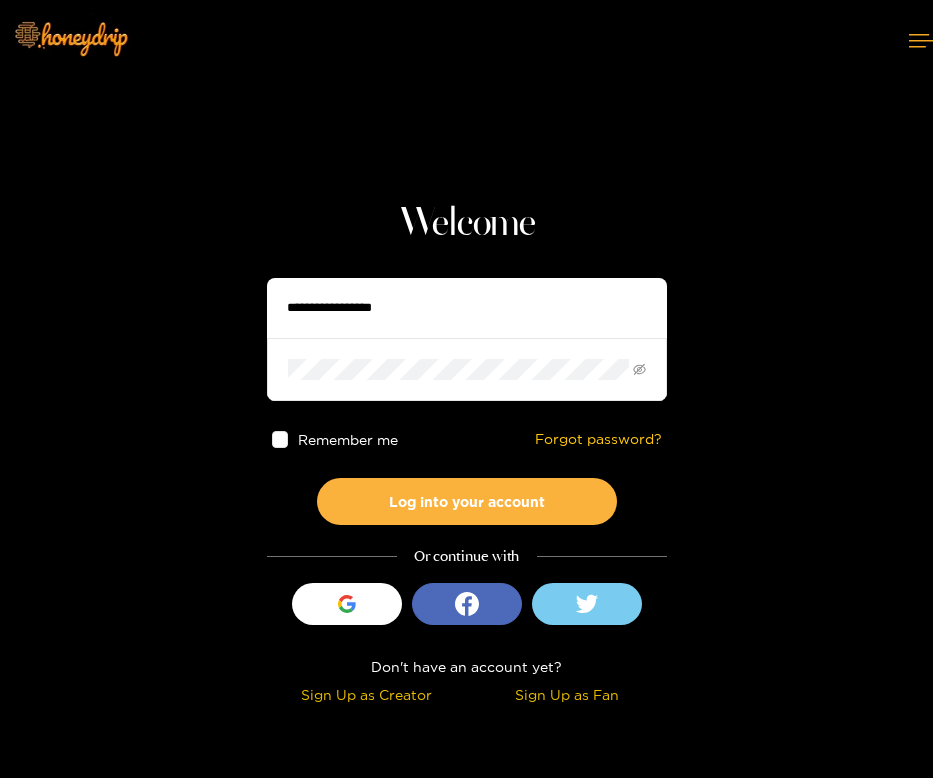 click at bounding box center [467, 308] 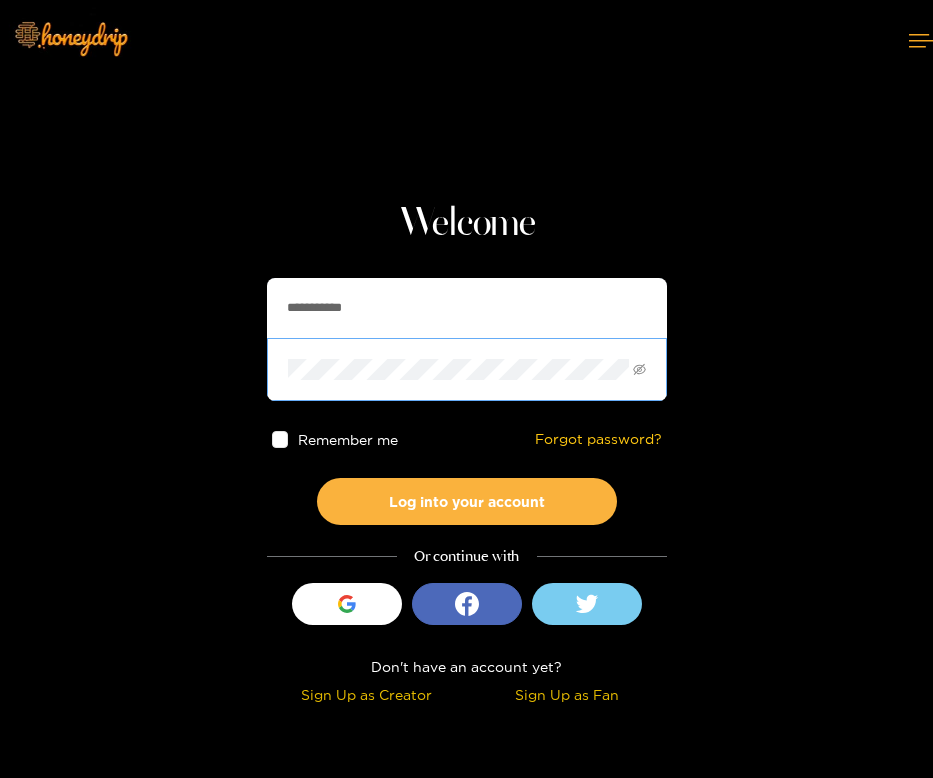 type on "**********" 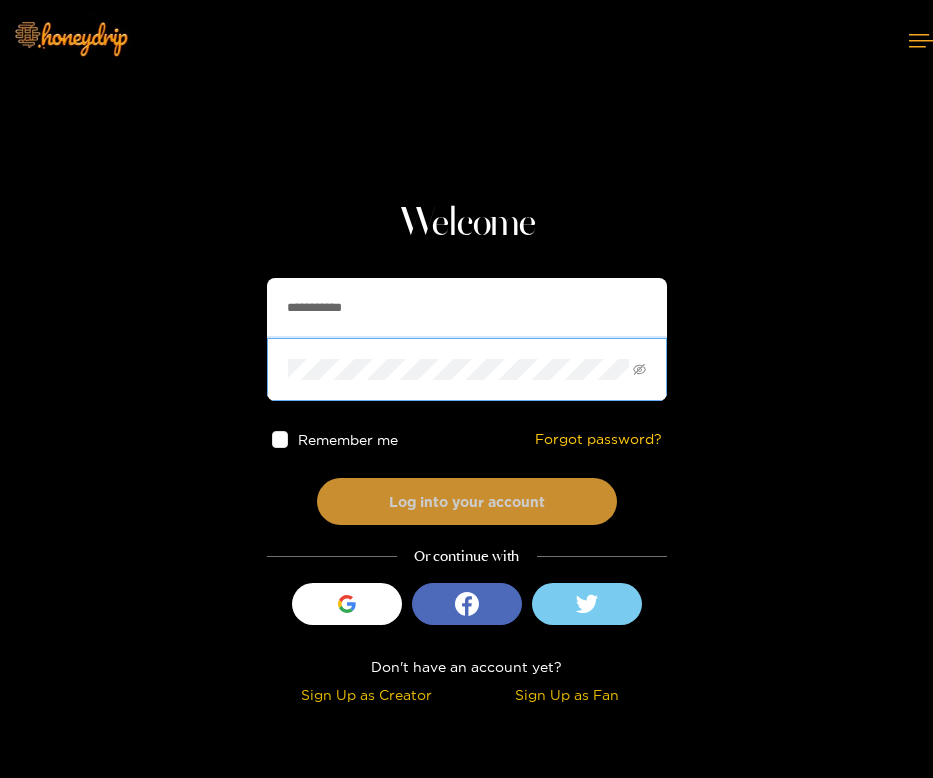 click on "Log into your account" at bounding box center [467, 501] 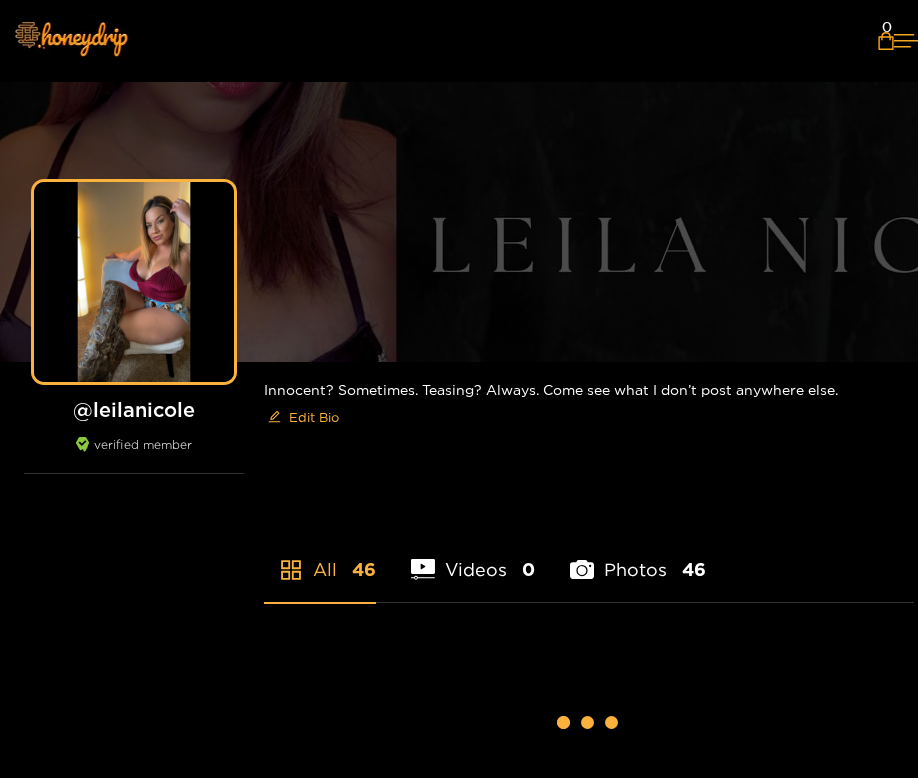 scroll, scrollTop: 0, scrollLeft: 0, axis: both 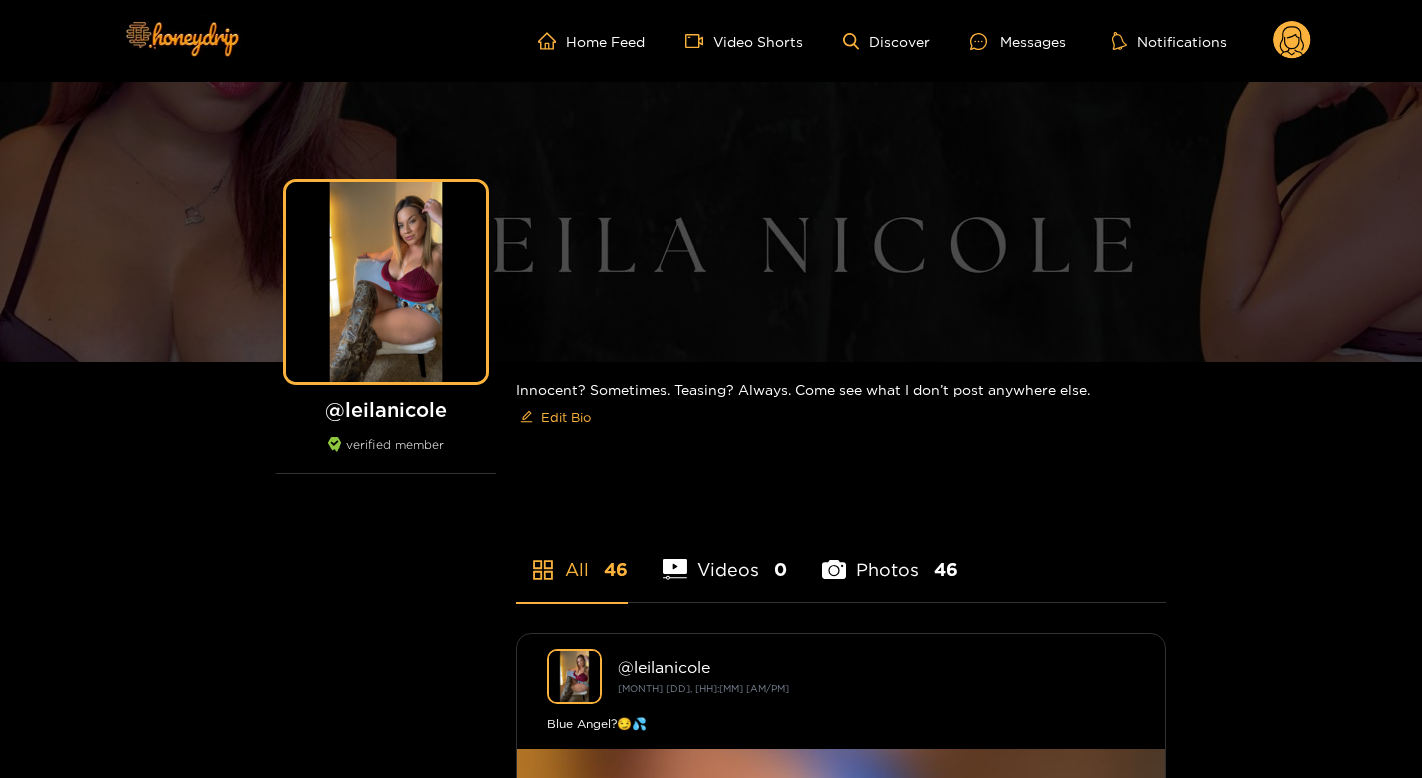 click 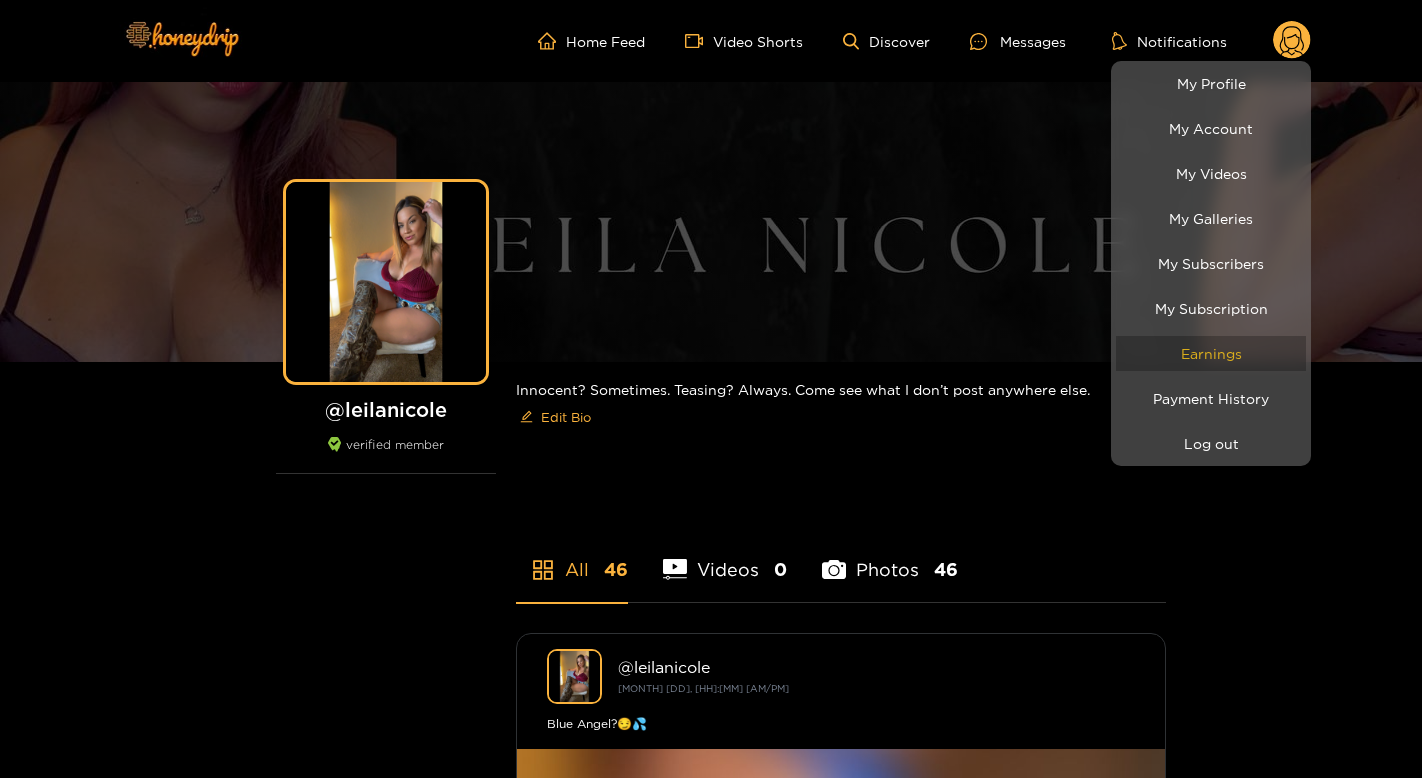 click on "Earnings" at bounding box center (1211, 353) 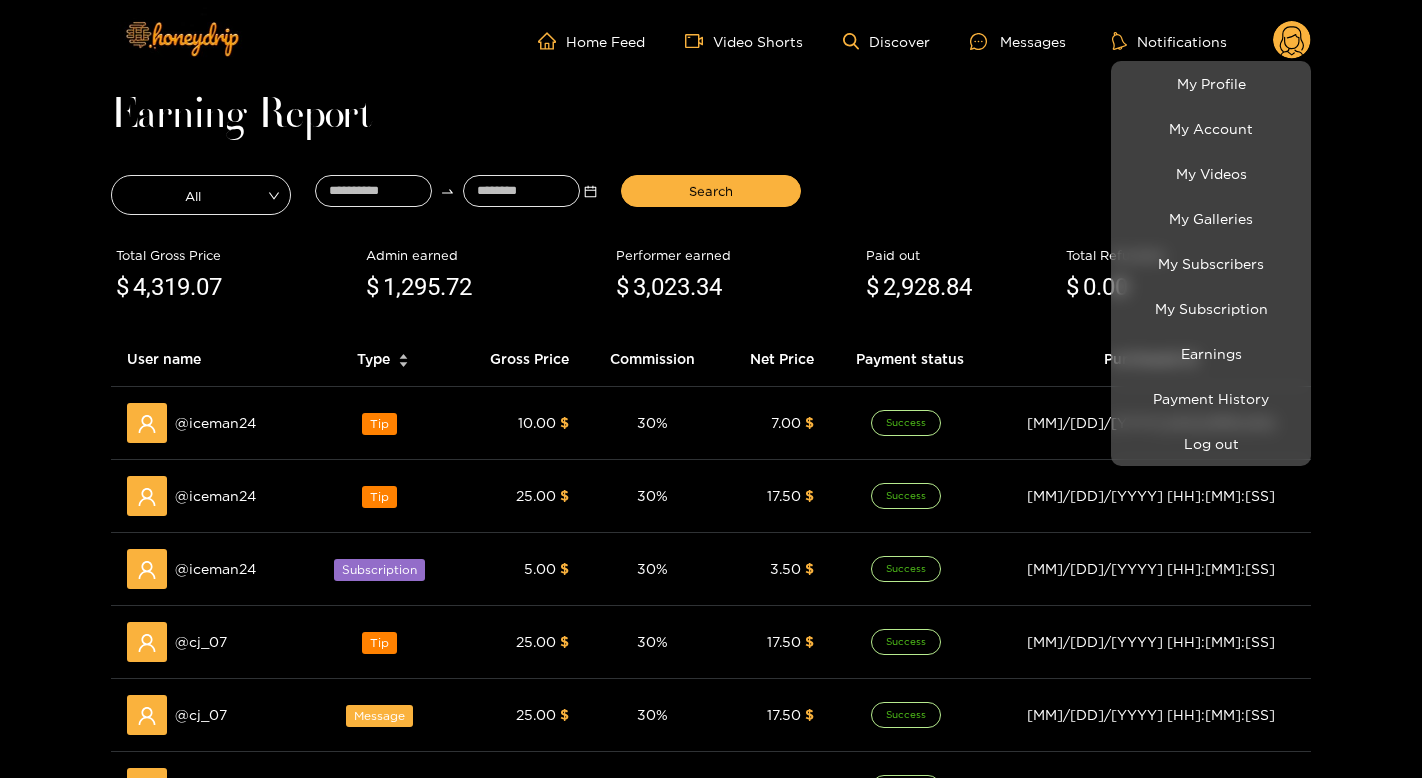 click at bounding box center [711, 389] 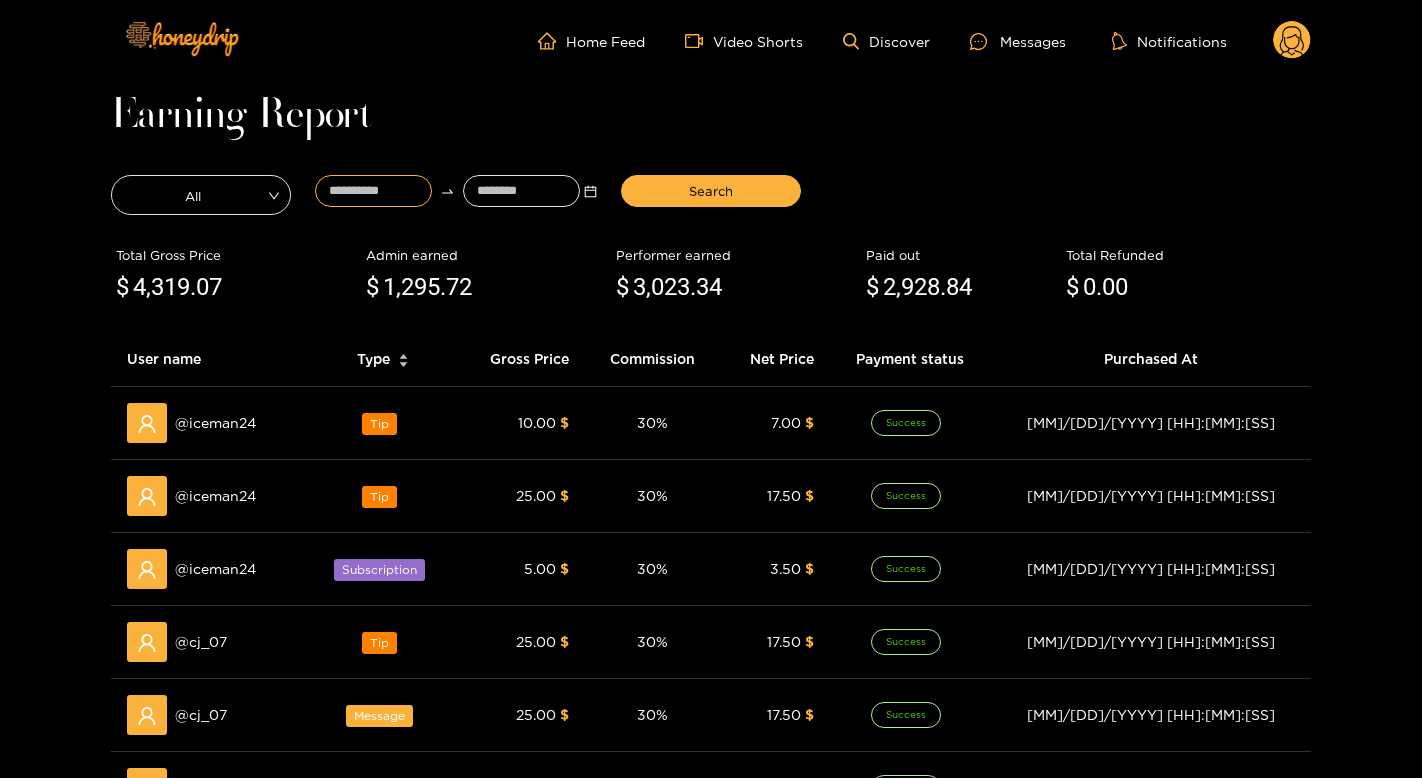 click at bounding box center [373, 191] 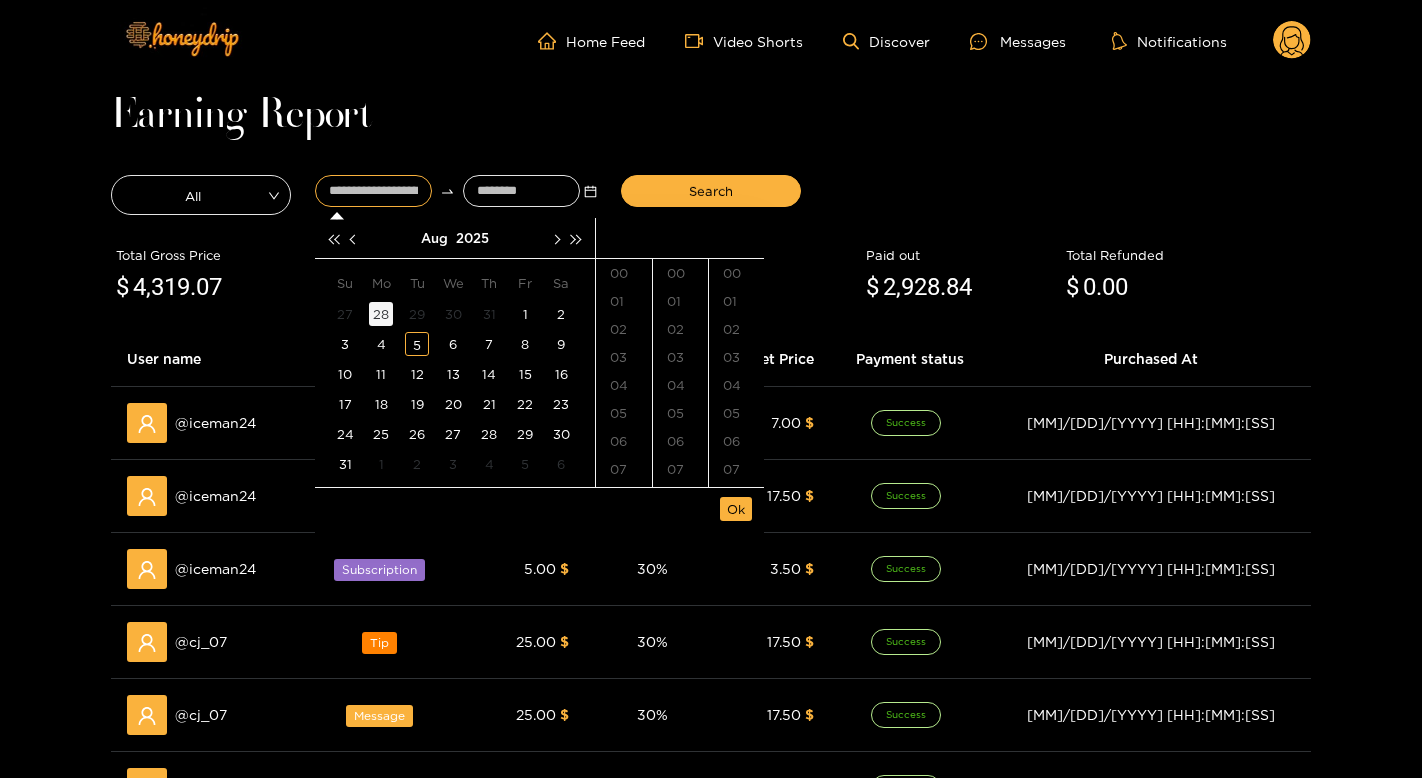 click on "28" at bounding box center (381, 314) 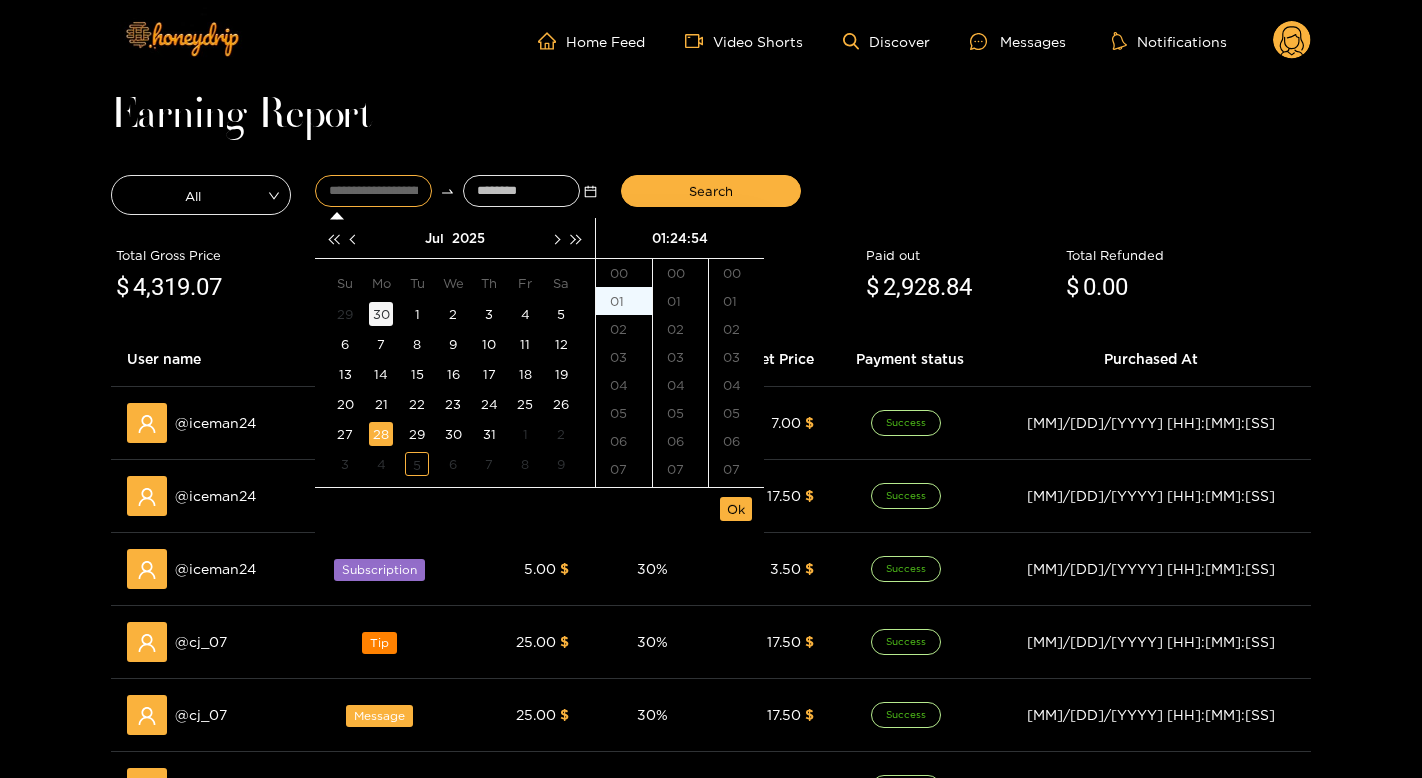 scroll, scrollTop: 28, scrollLeft: 0, axis: vertical 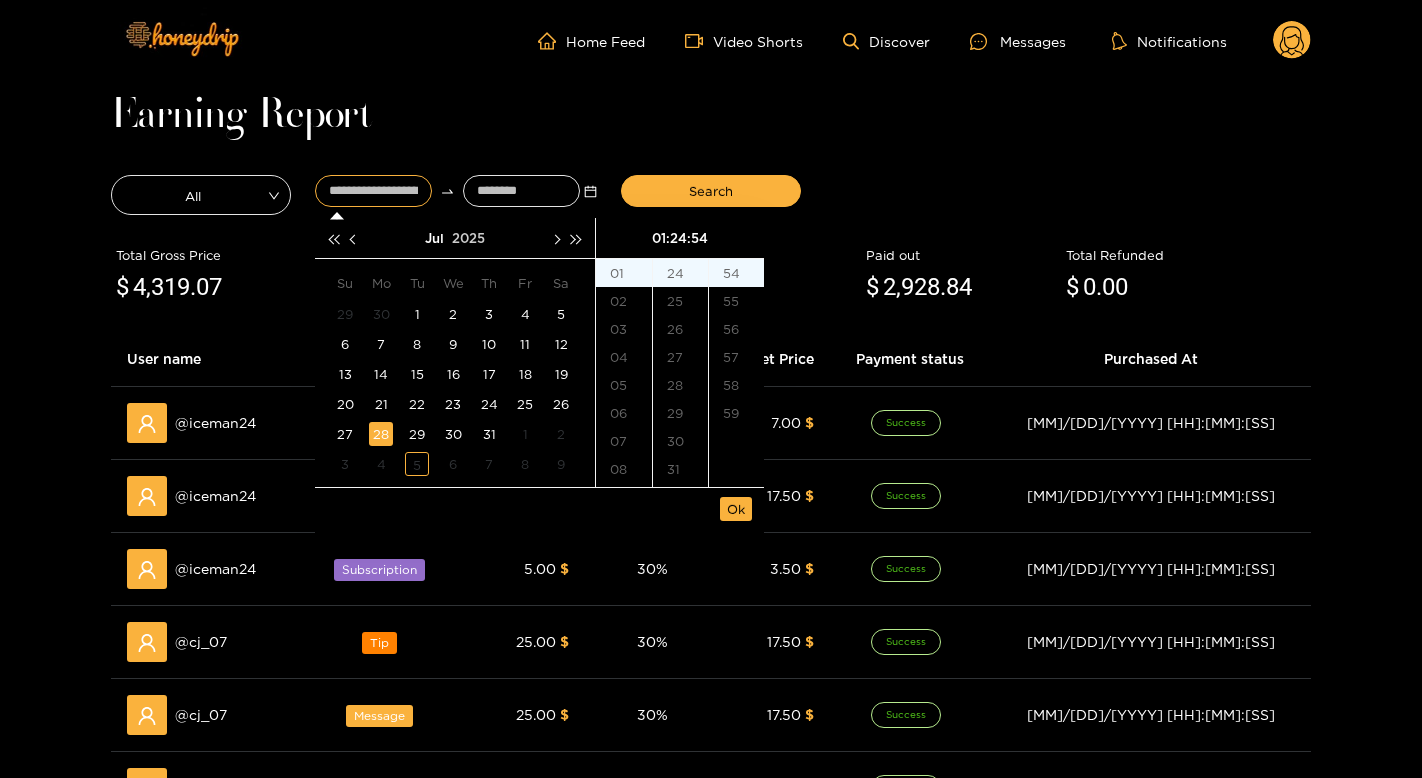 type on "**********" 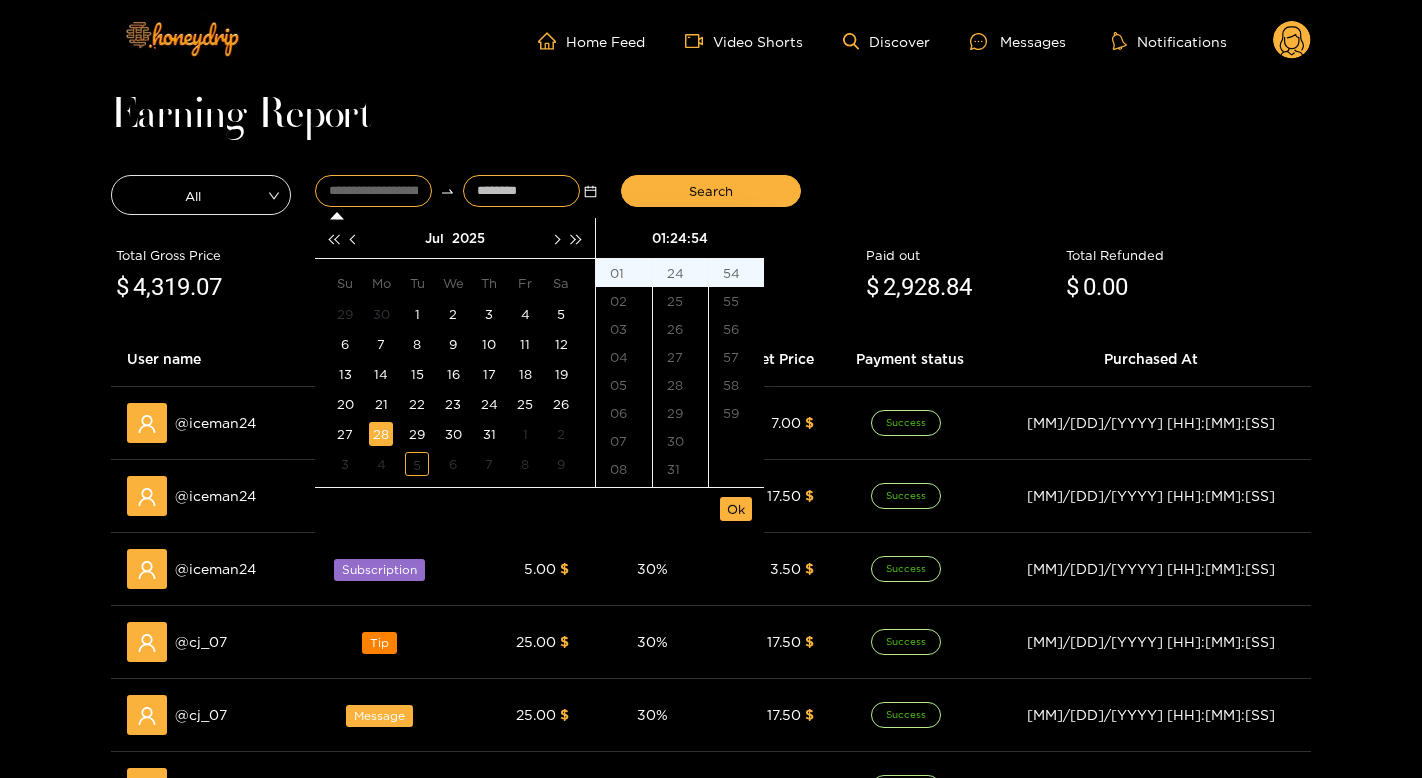 click at bounding box center (521, 191) 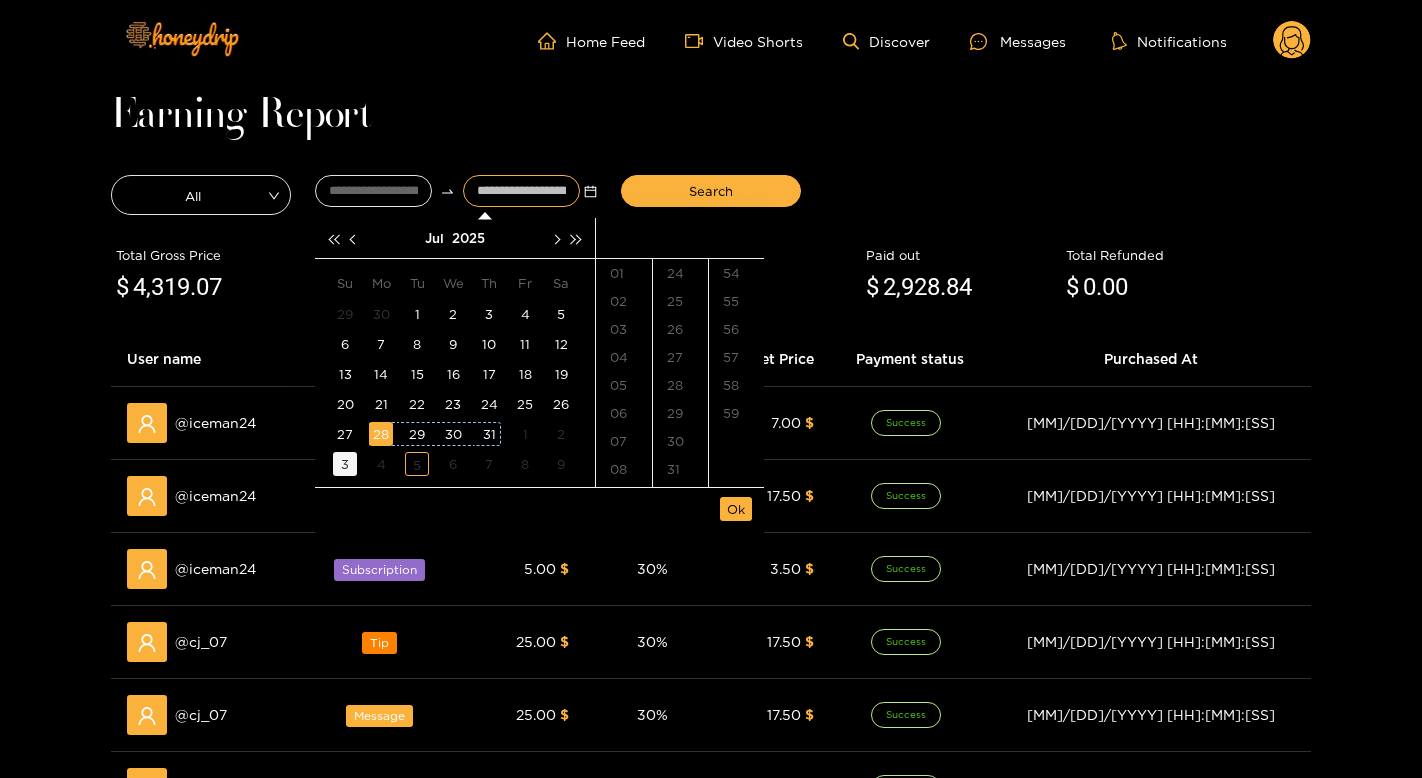 click on "3" at bounding box center [345, 464] 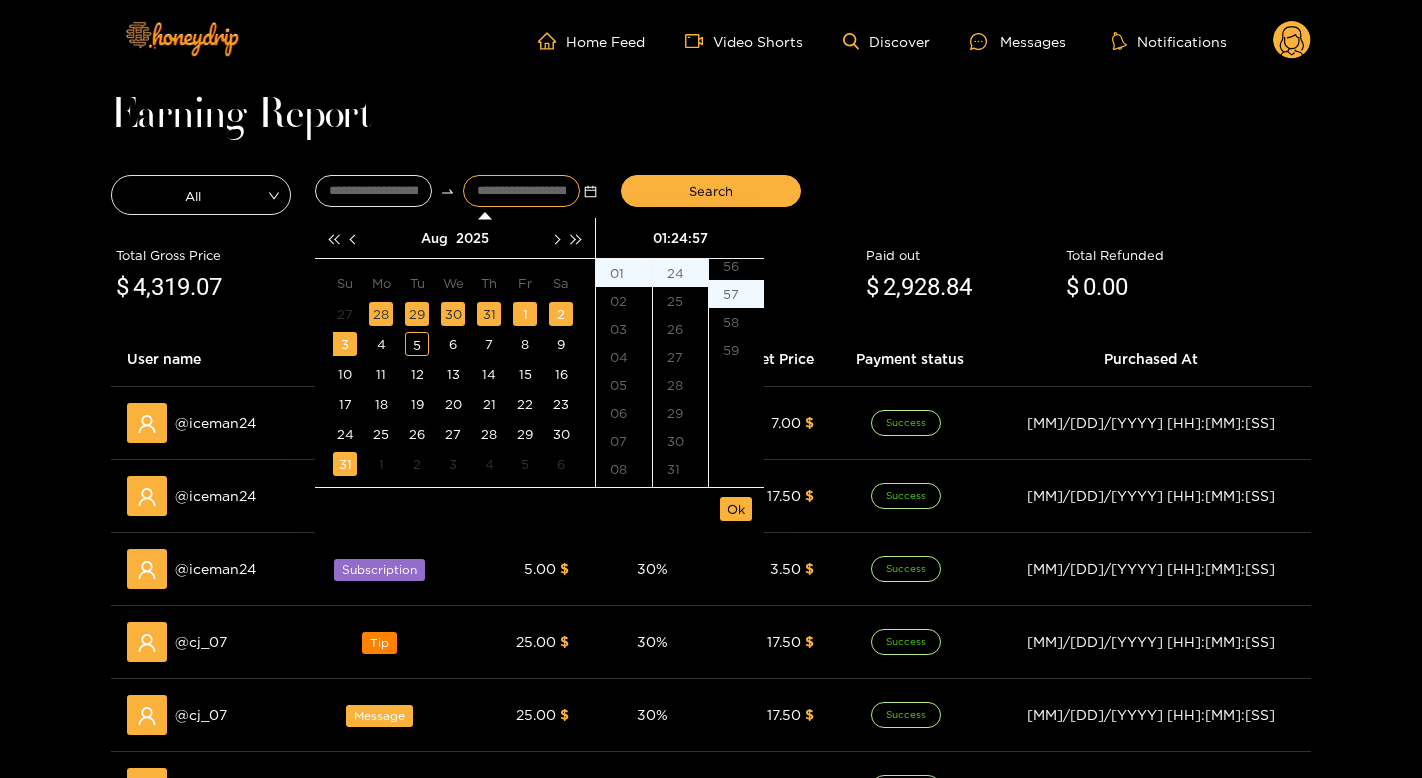scroll, scrollTop: 1596, scrollLeft: 0, axis: vertical 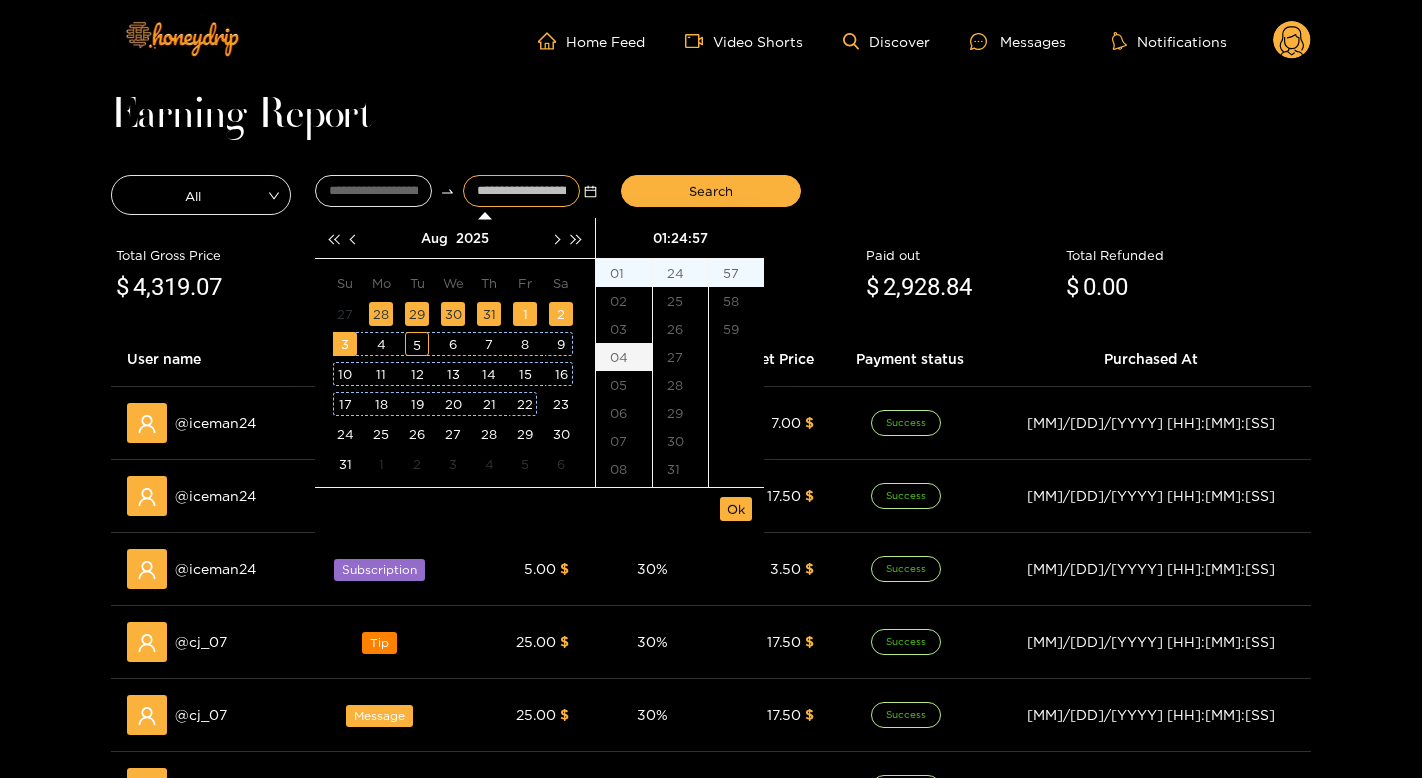 type on "**********" 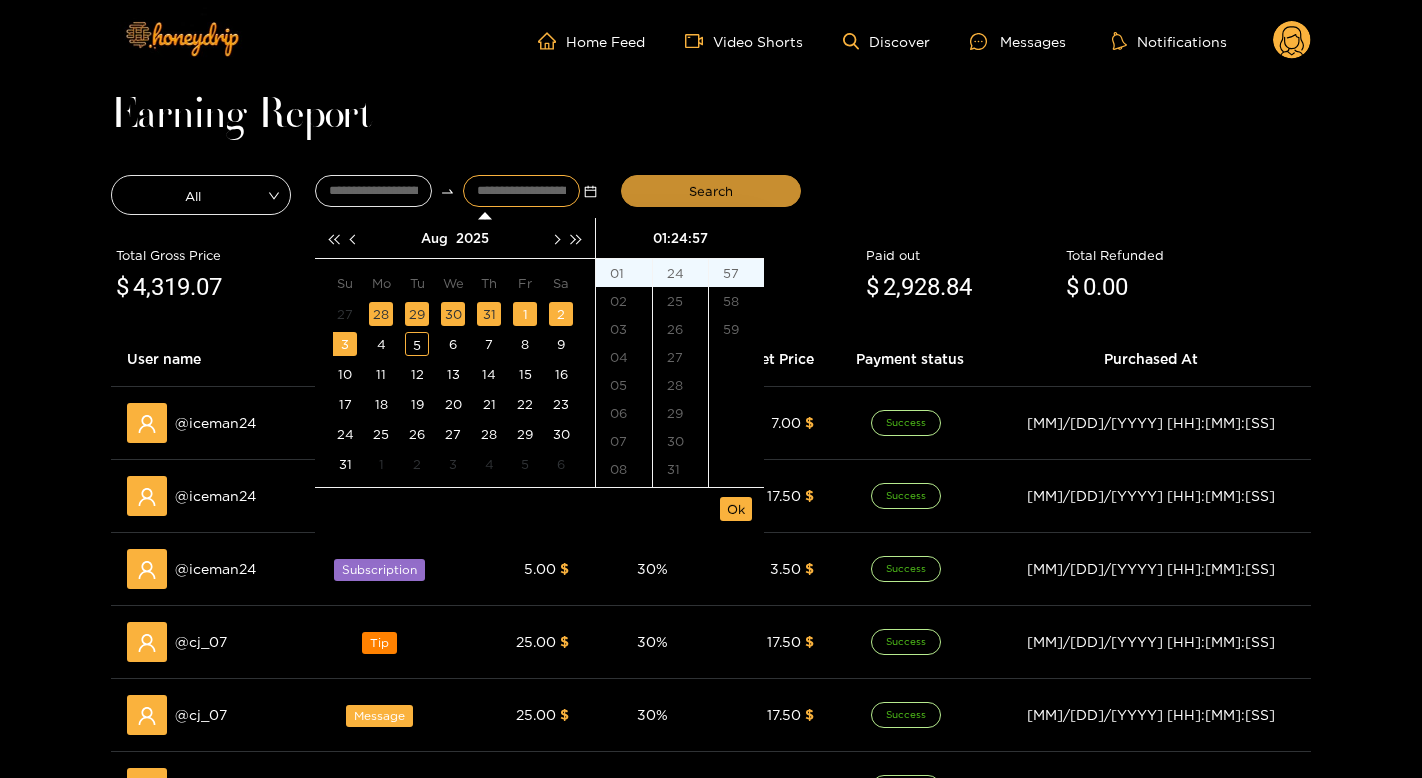type 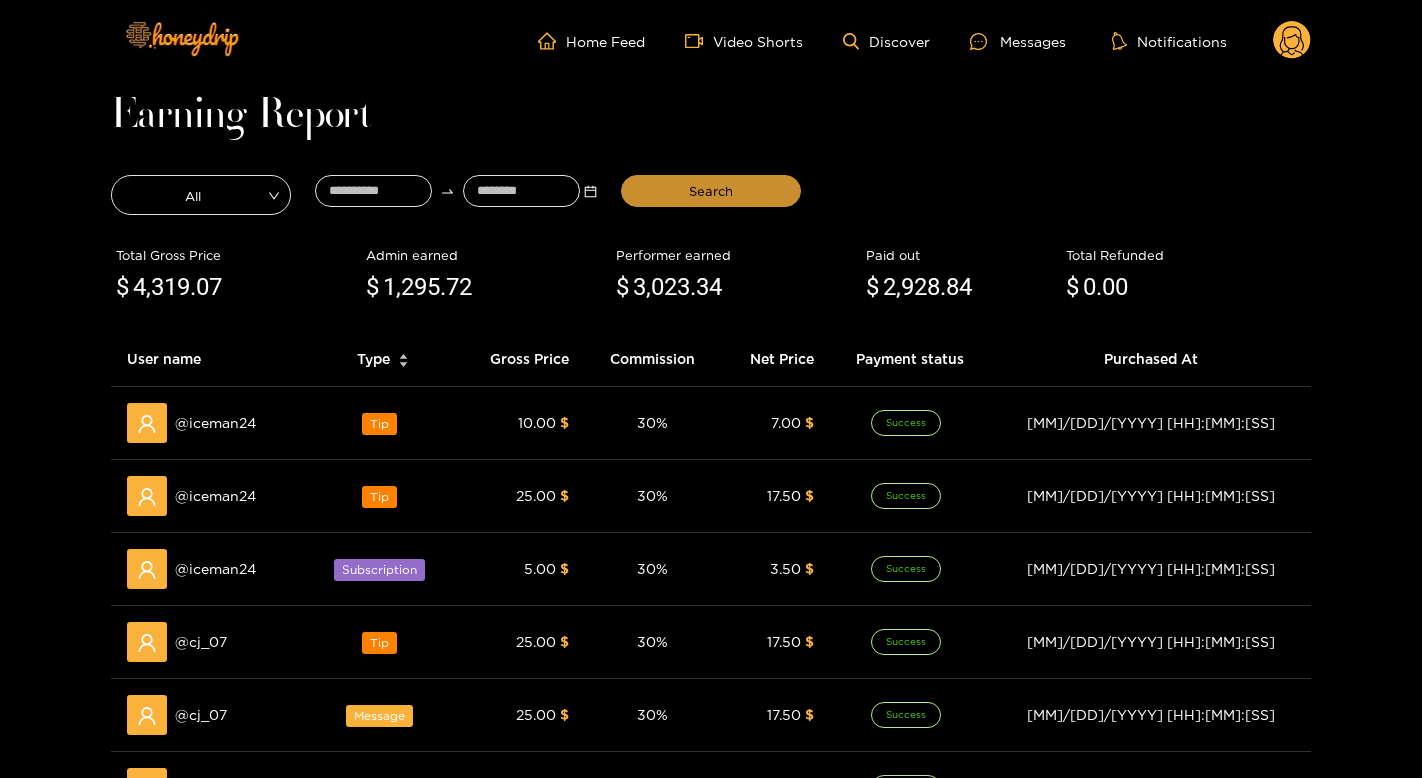 click on "Search" at bounding box center [711, 191] 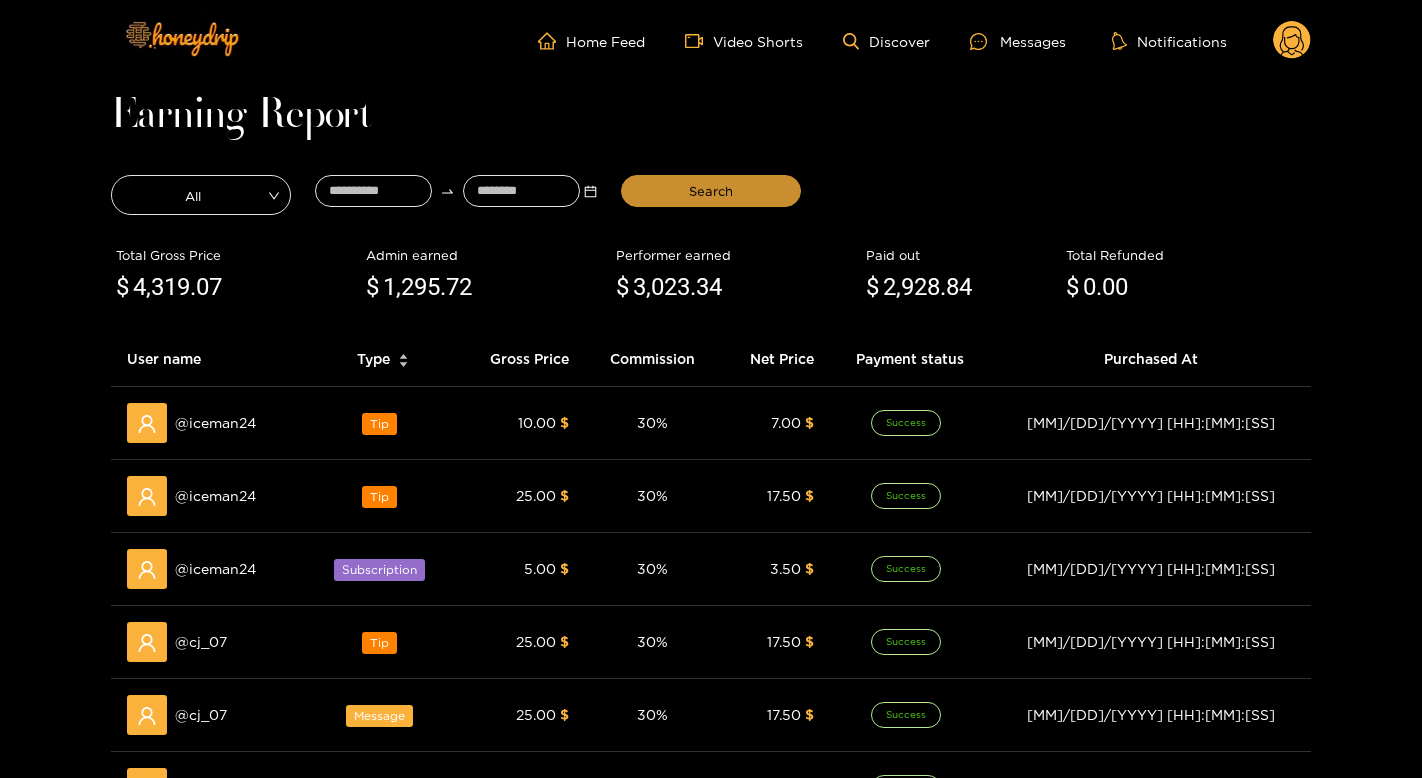 click on "Search" at bounding box center [711, 191] 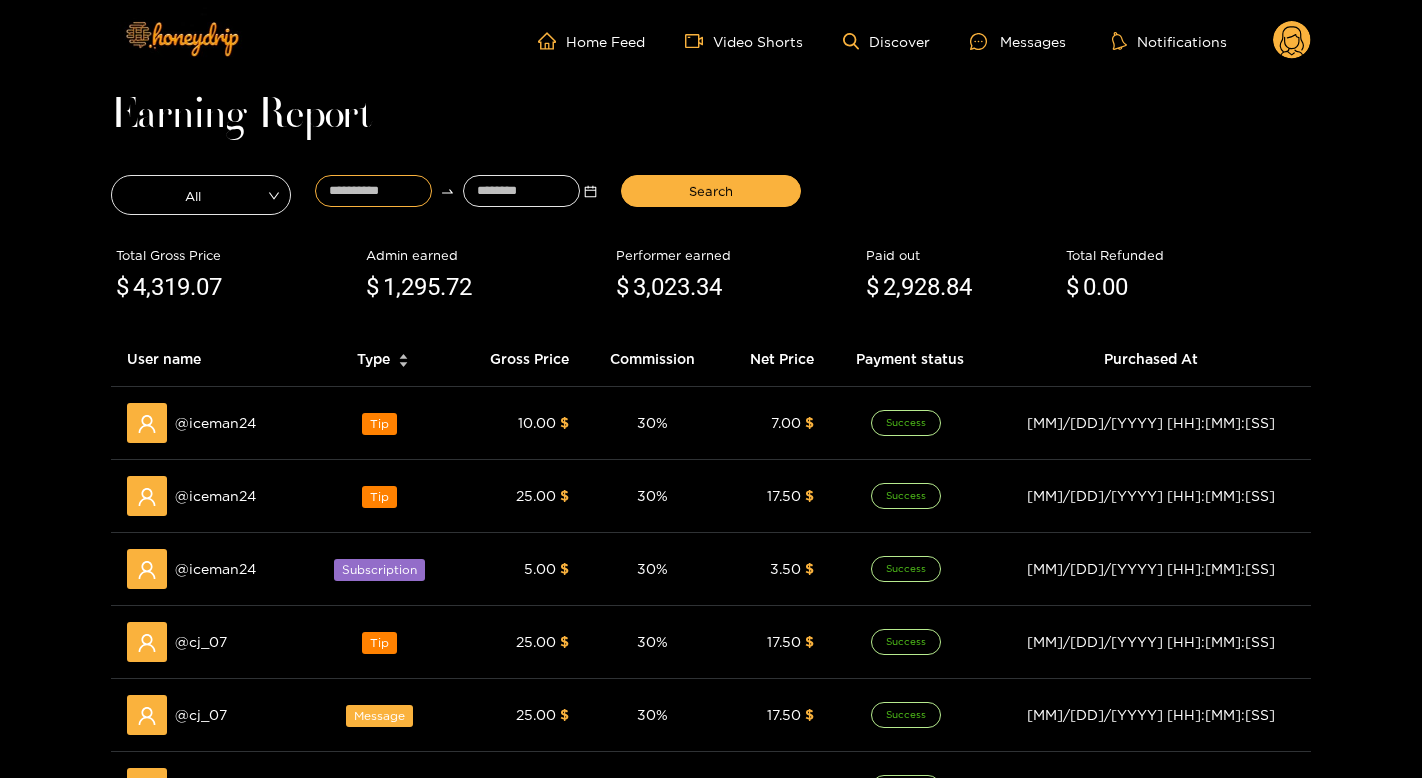 click at bounding box center [373, 191] 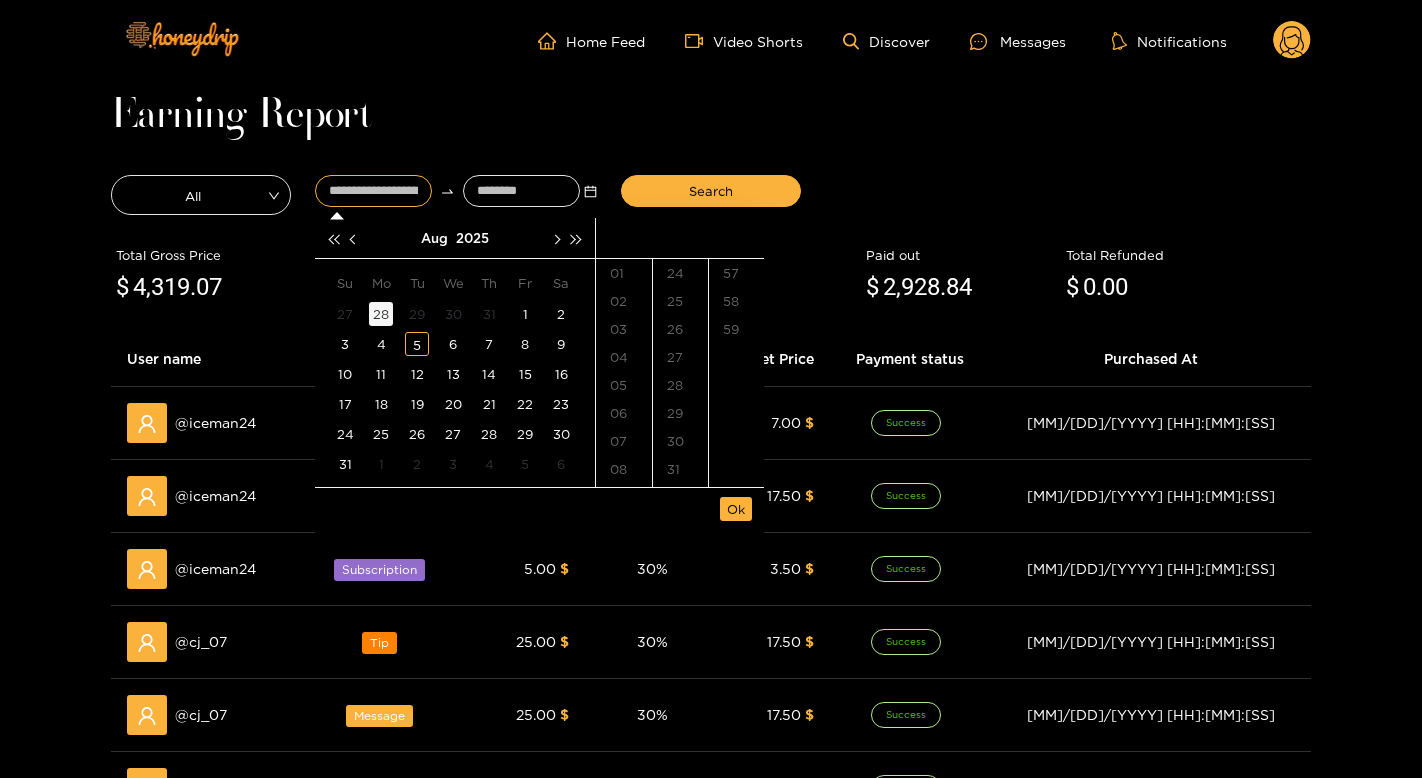 type on "**********" 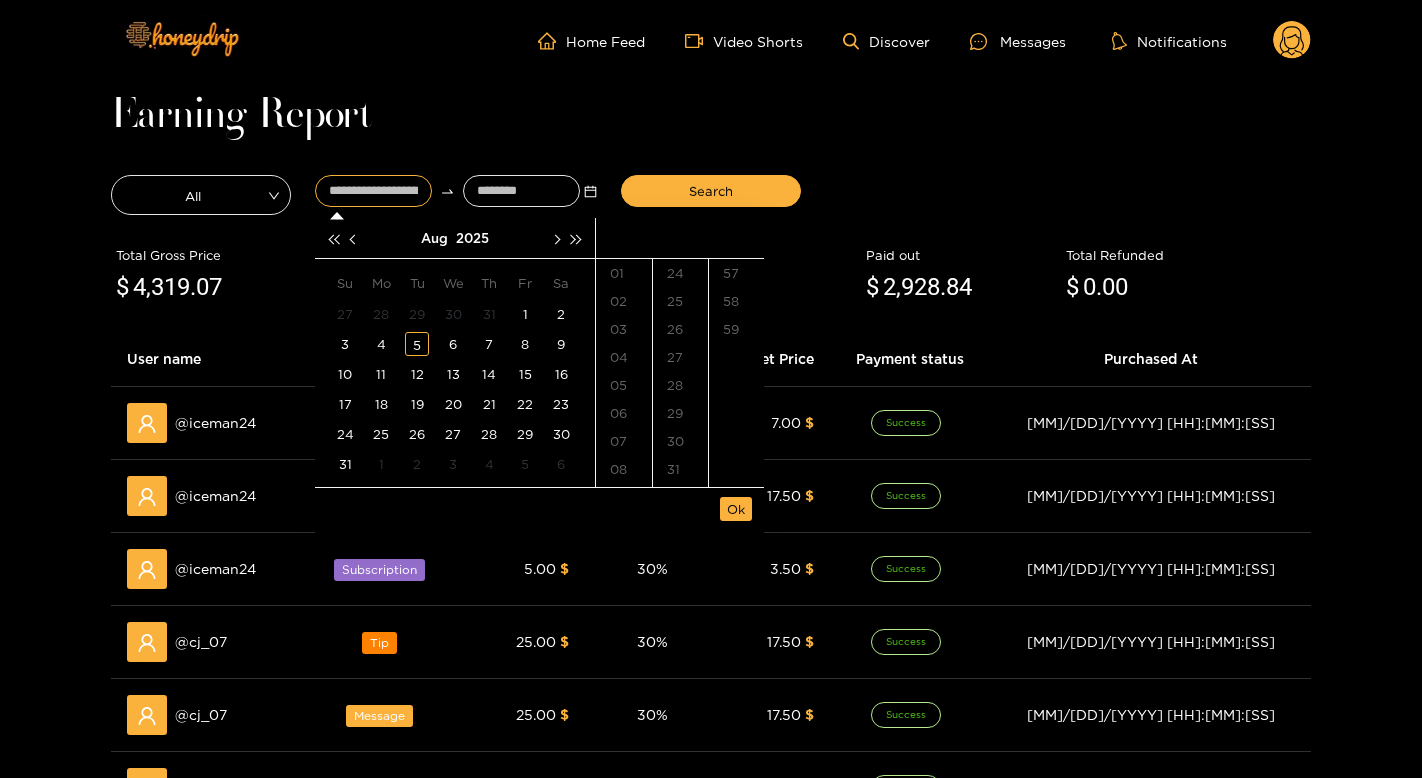 scroll, scrollTop: 691, scrollLeft: 0, axis: vertical 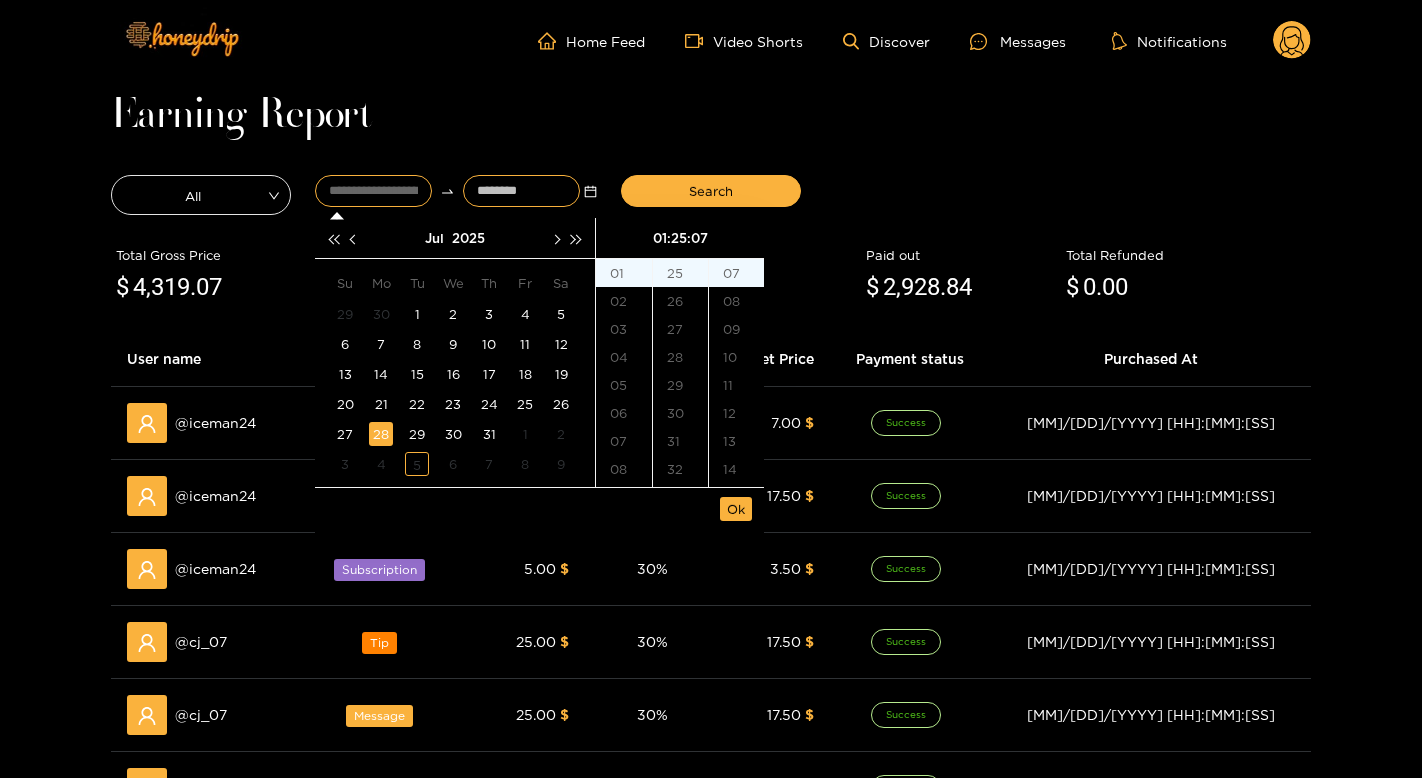 click at bounding box center [521, 191] 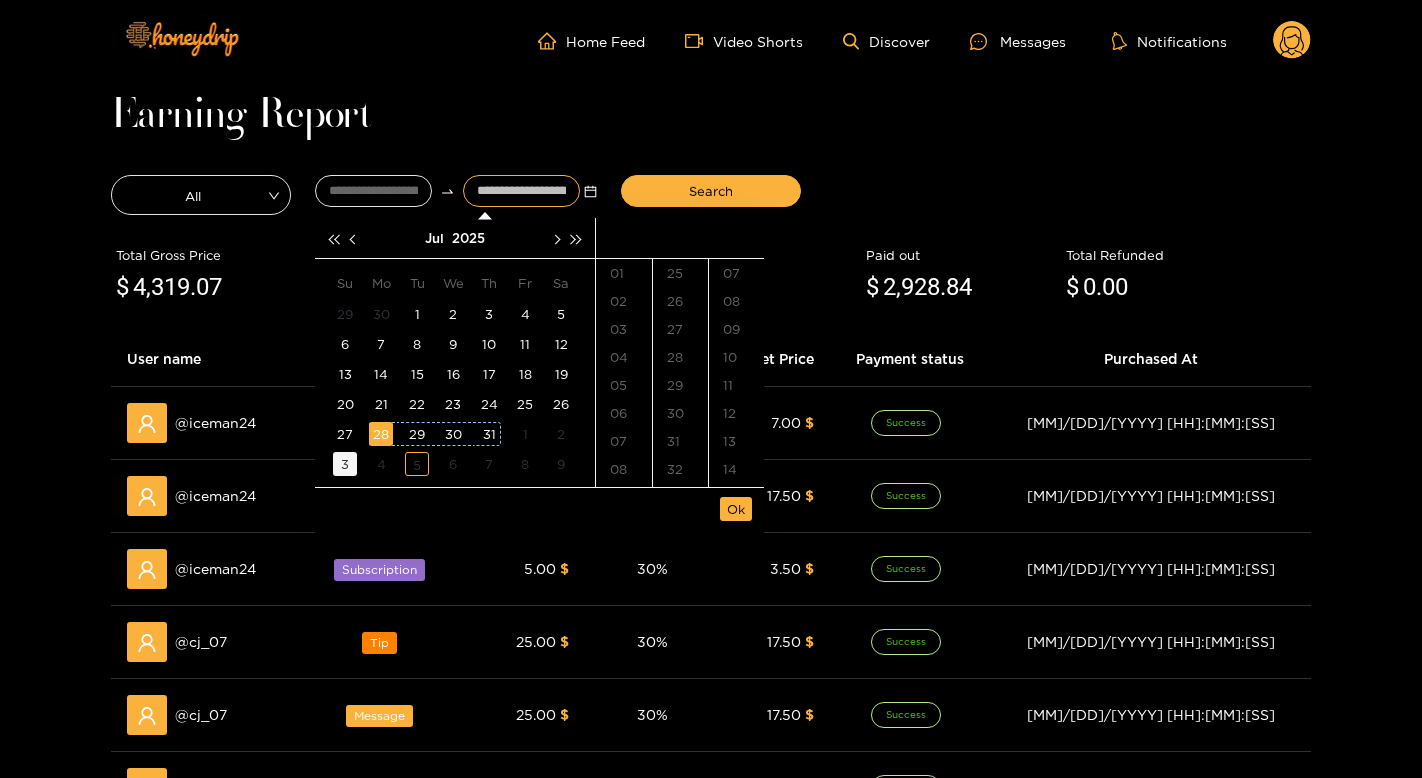 click on "3" at bounding box center (345, 464) 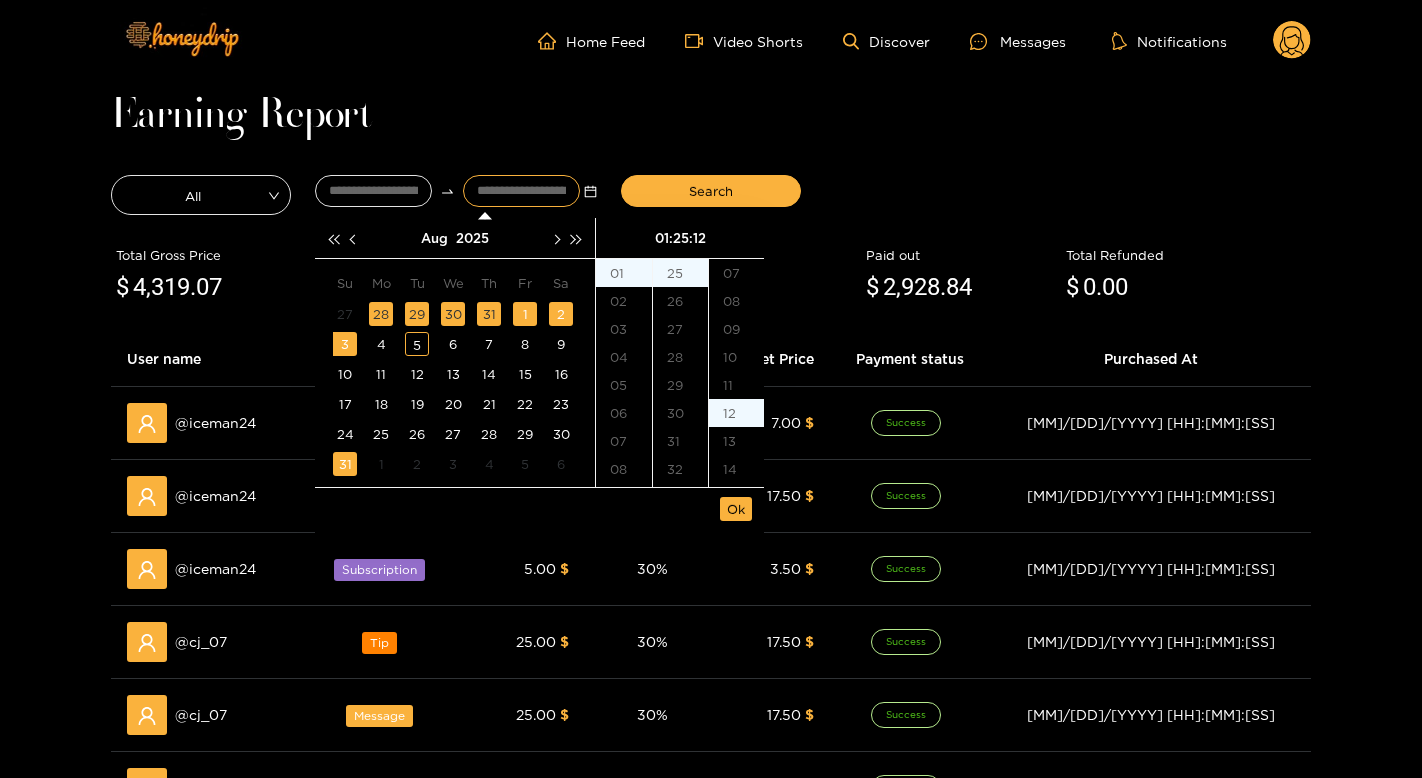 scroll, scrollTop: 336, scrollLeft: 0, axis: vertical 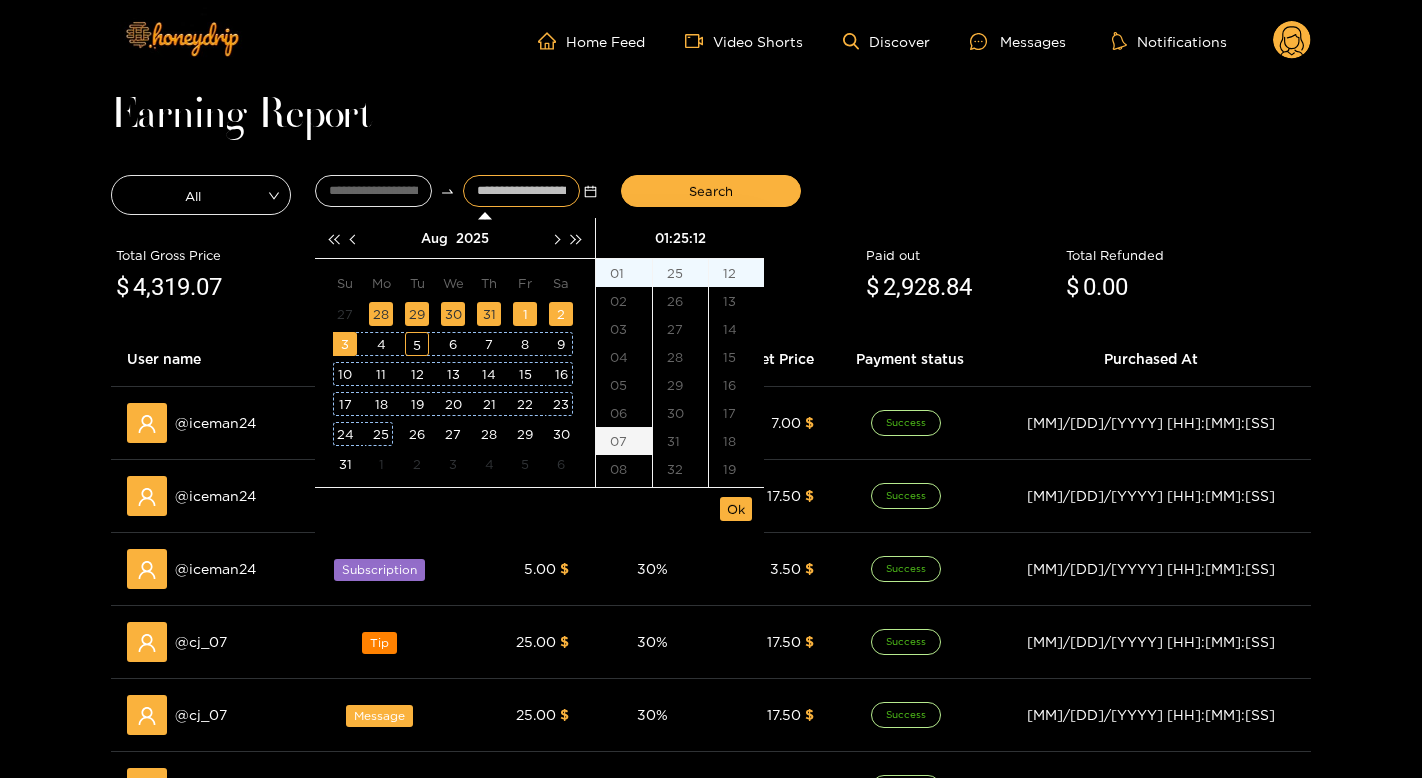 type on "**********" 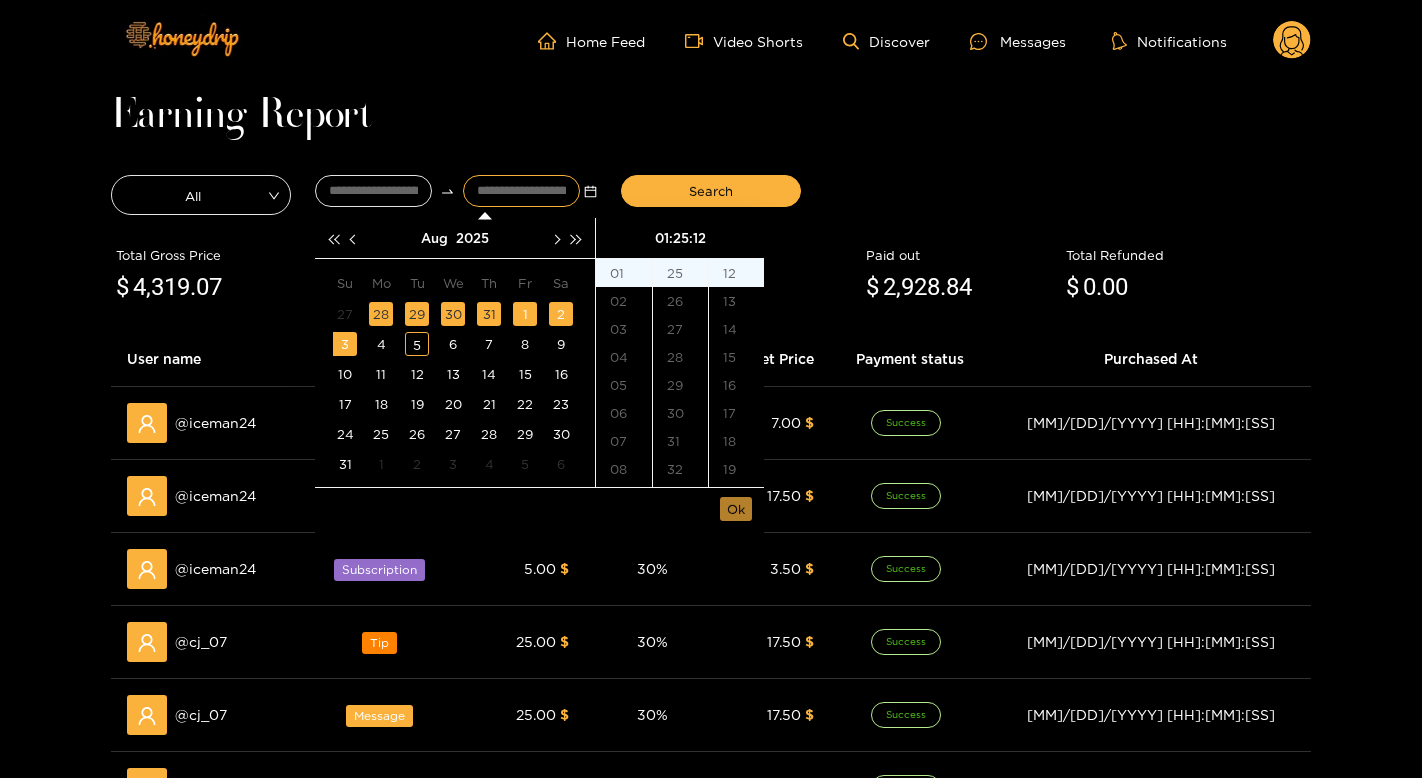 click on "Ok" at bounding box center [736, 509] 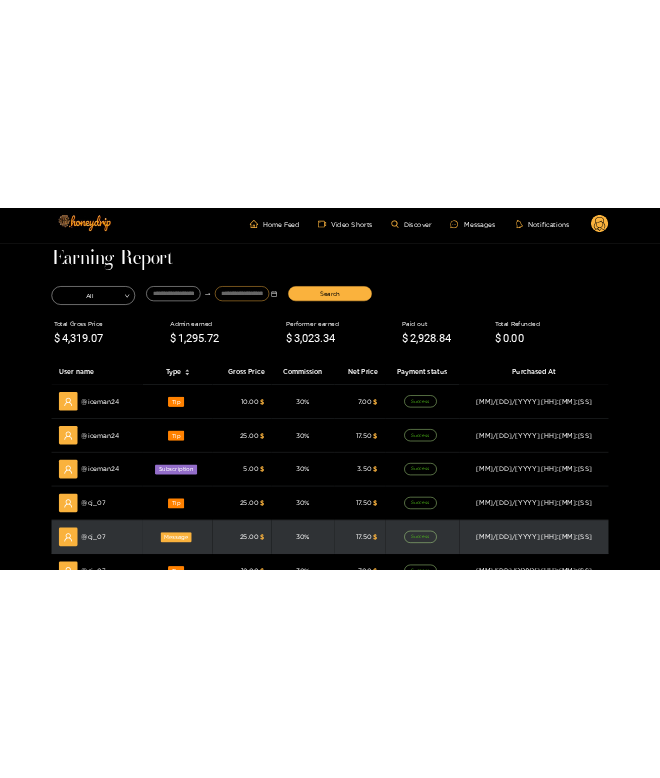 scroll, scrollTop: 0, scrollLeft: 0, axis: both 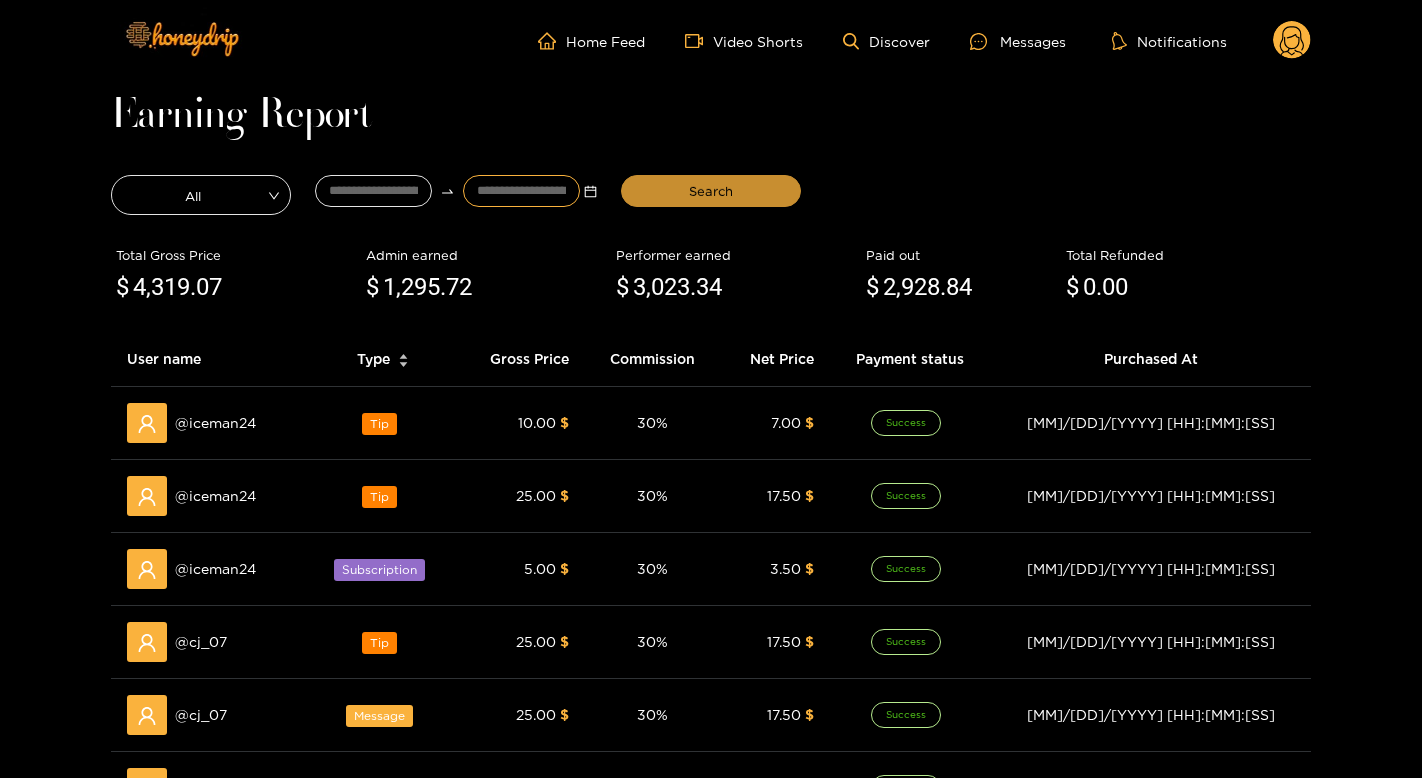 click on "Search" at bounding box center [711, 191] 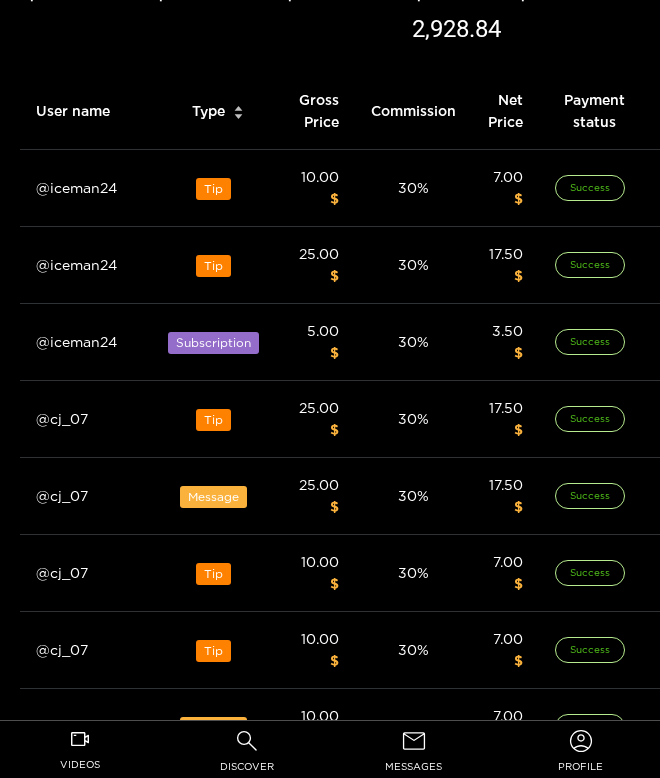 scroll, scrollTop: 510, scrollLeft: 0, axis: vertical 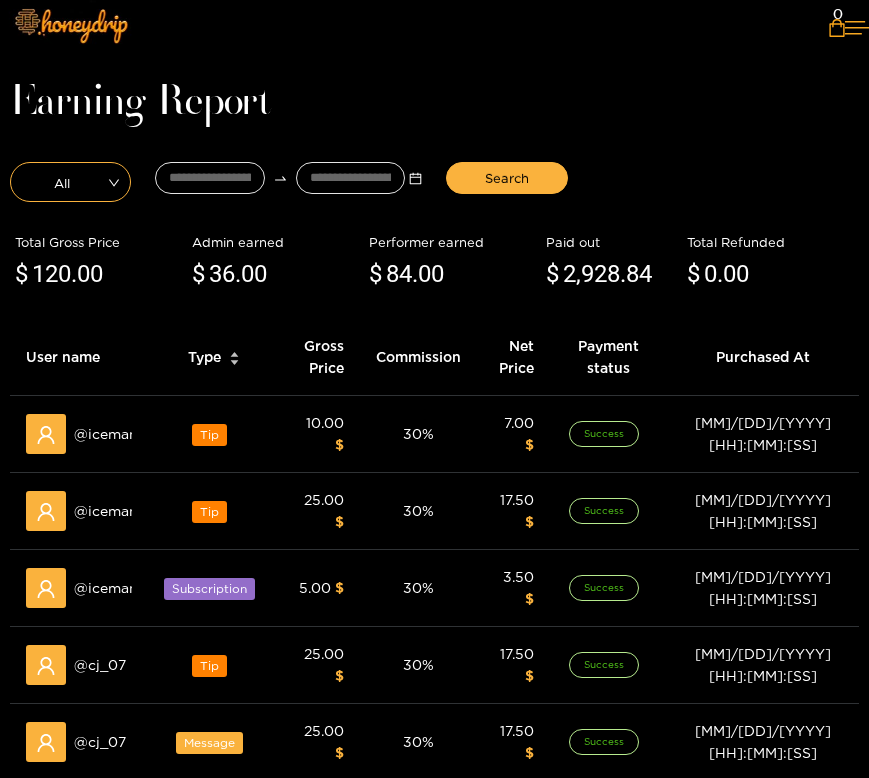 click on "All" at bounding box center [70, 182] 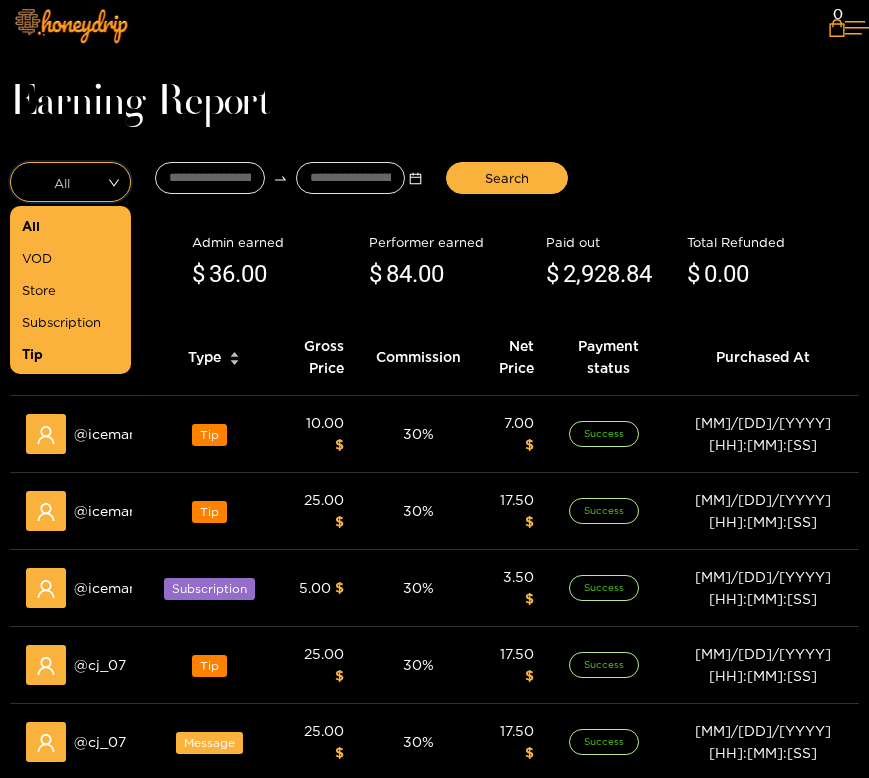 click on "Tip" at bounding box center (70, 354) 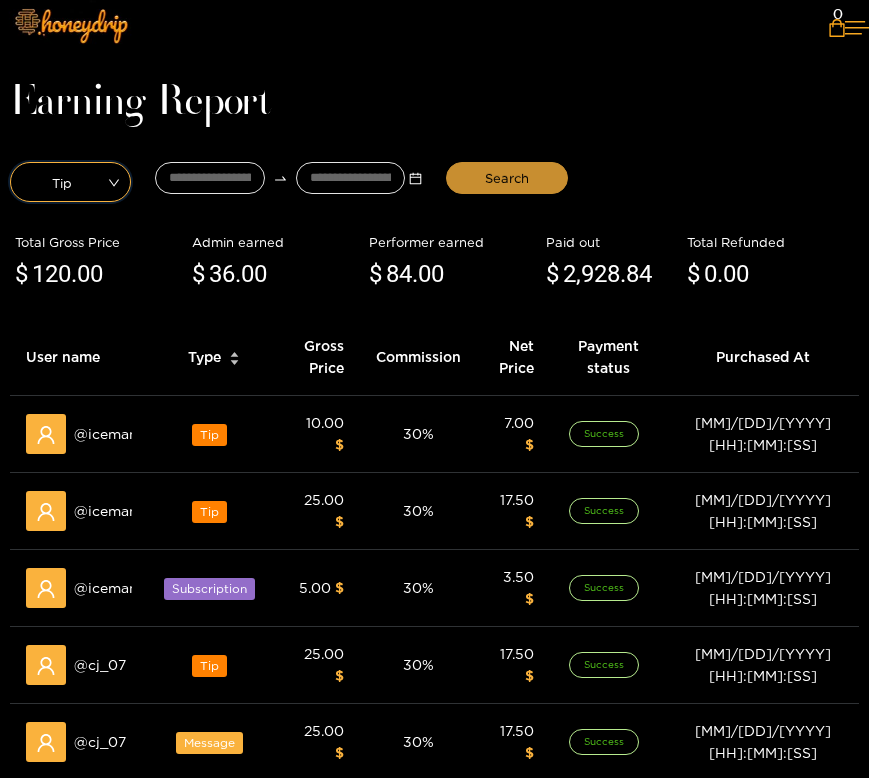 click on "Search" at bounding box center (506, 178) 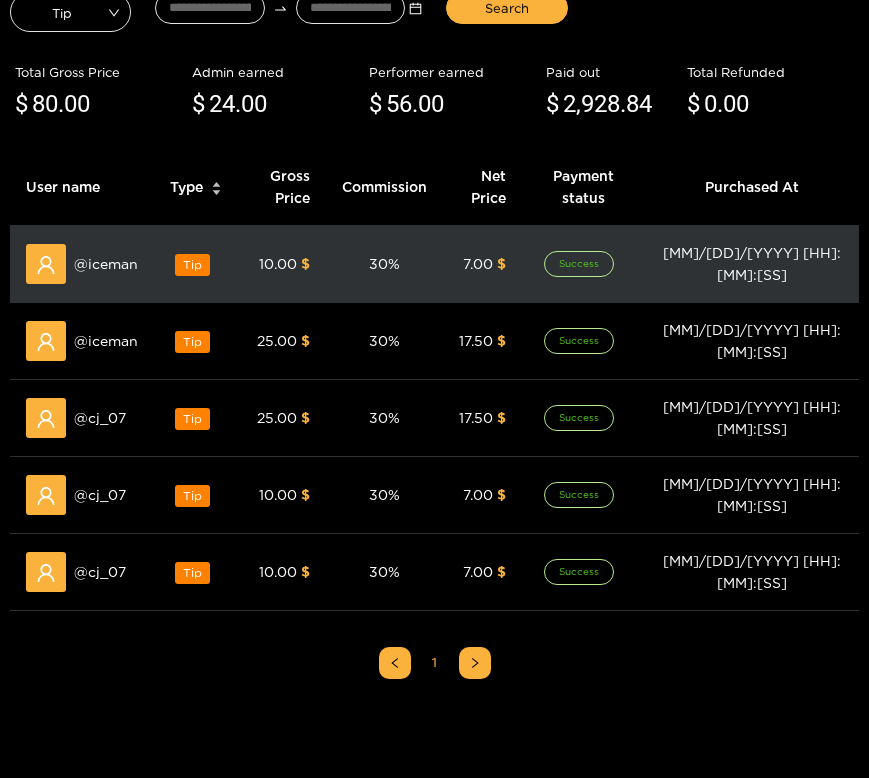 scroll, scrollTop: 0, scrollLeft: 0, axis: both 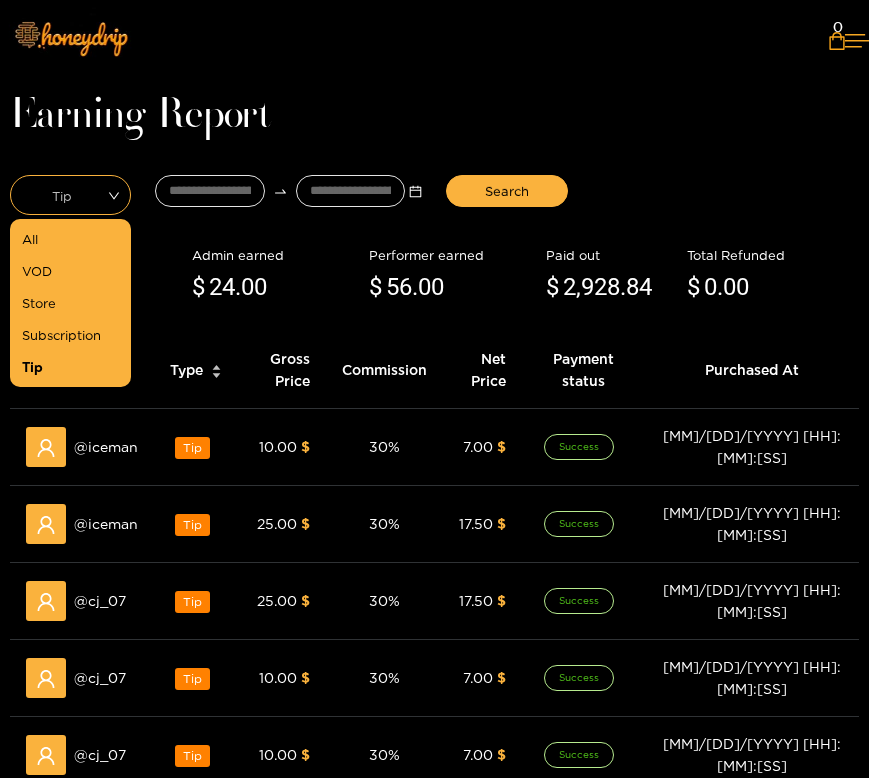 click on "Tip" at bounding box center [70, 195] 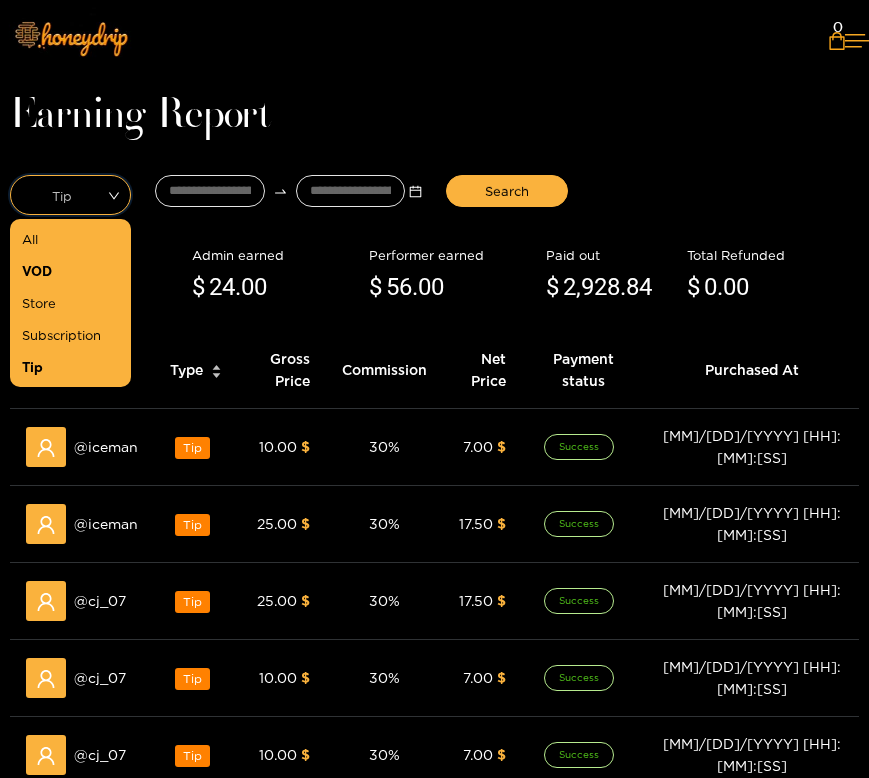 click on "VOD" at bounding box center [70, 271] 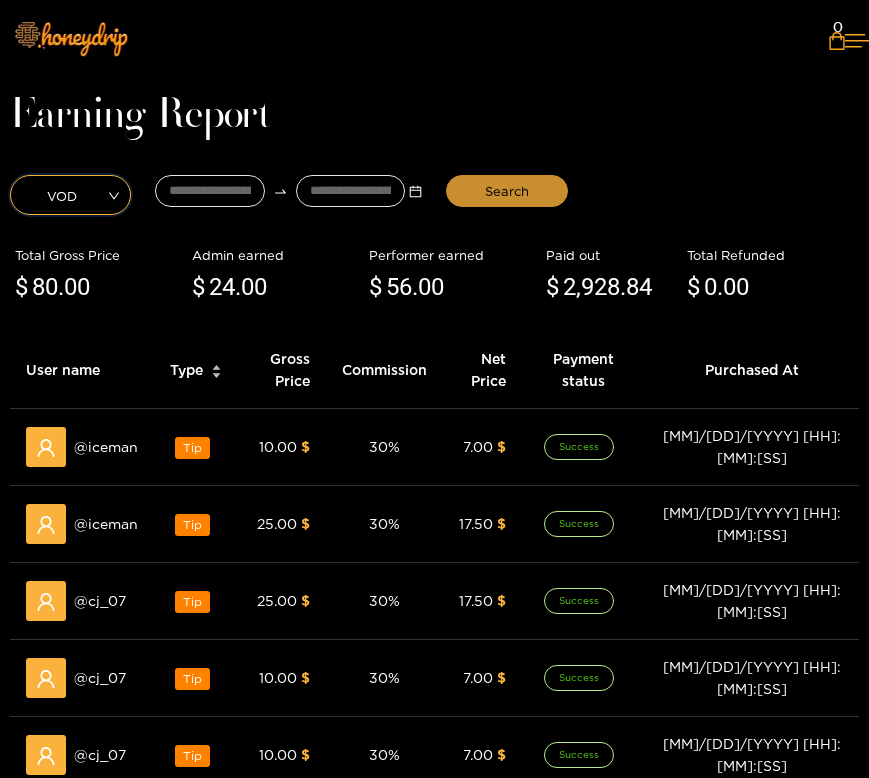 click on "Search" at bounding box center (506, 191) 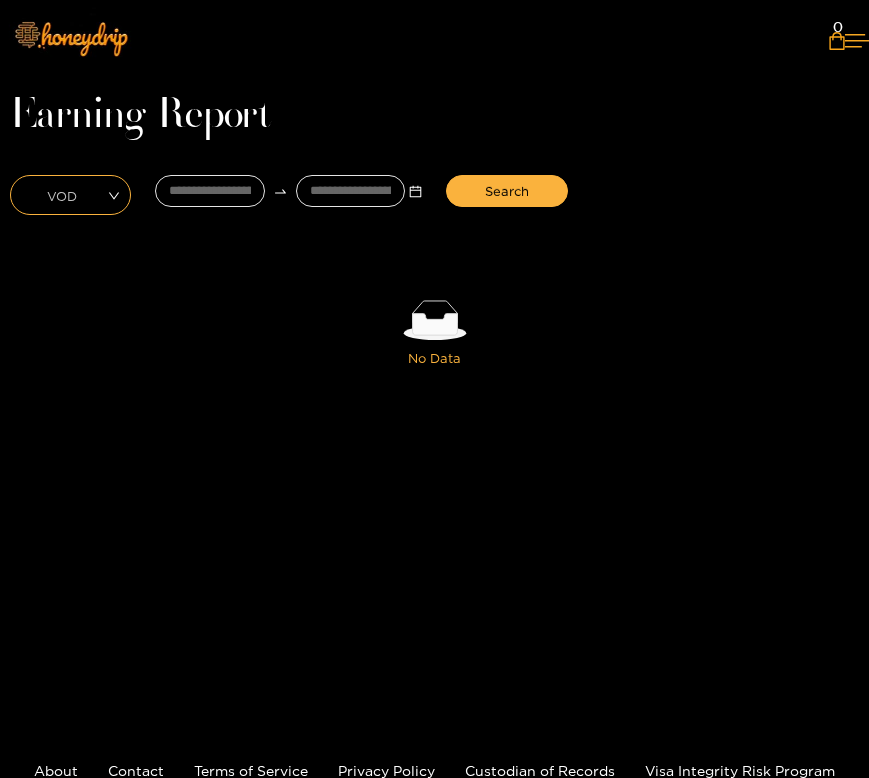 click on "VOD" at bounding box center (70, 195) 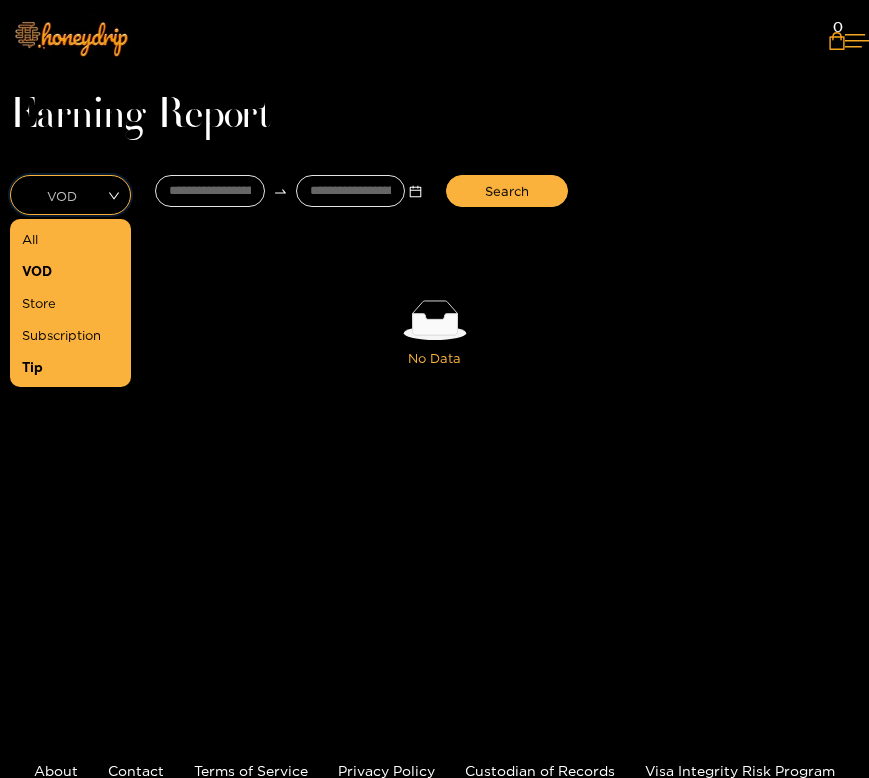 click on "Tip" at bounding box center [70, 367] 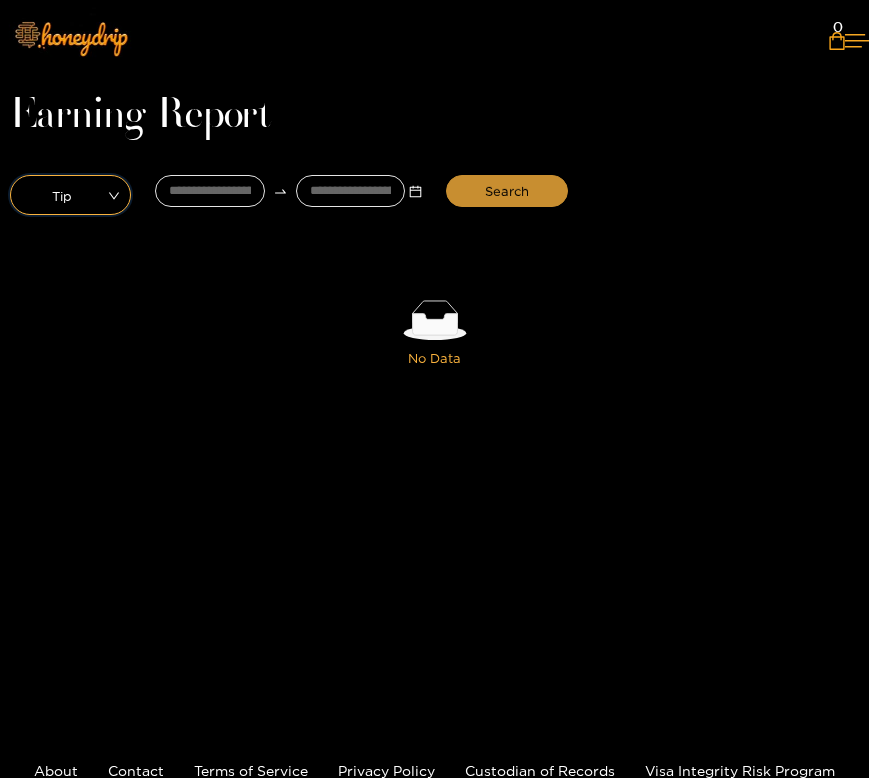 click on "Search" at bounding box center [506, 191] 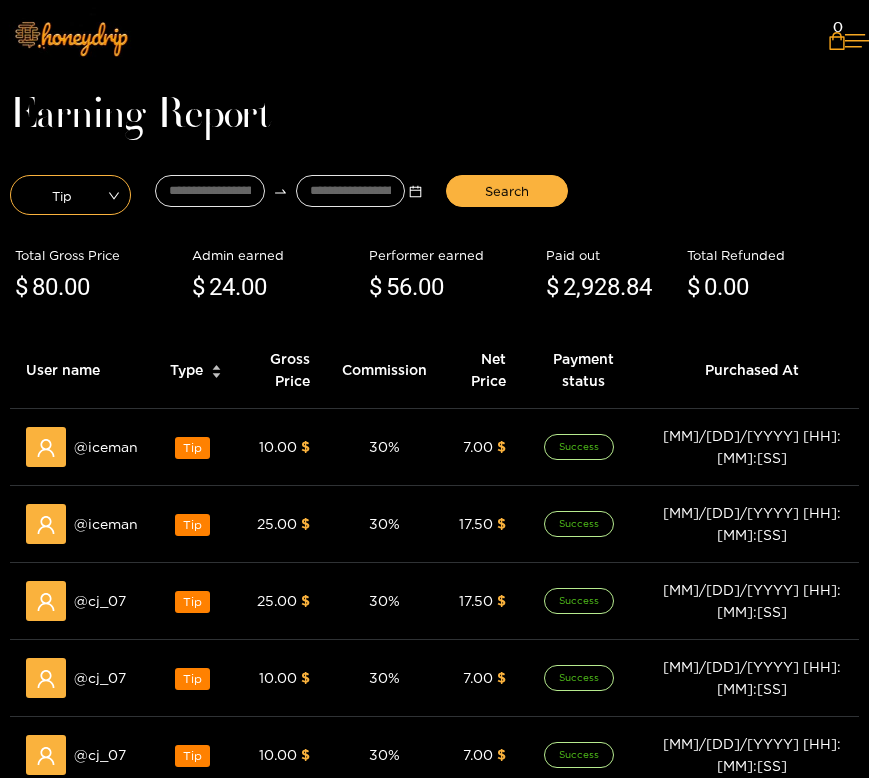 click on "Tip" at bounding box center [70, 195] 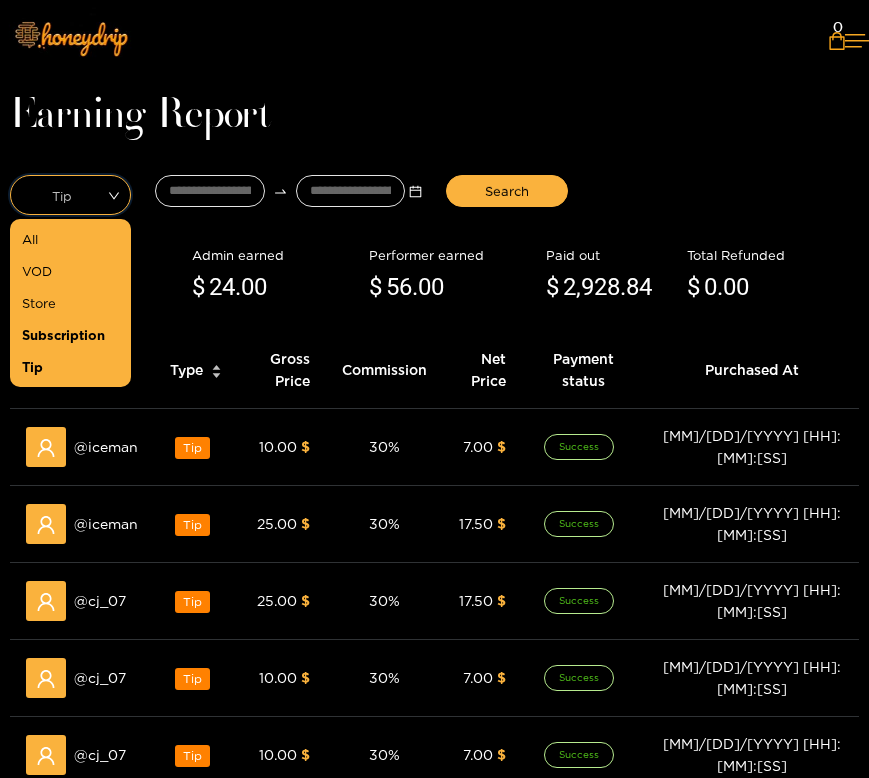 click on "Subscription" at bounding box center [70, 335] 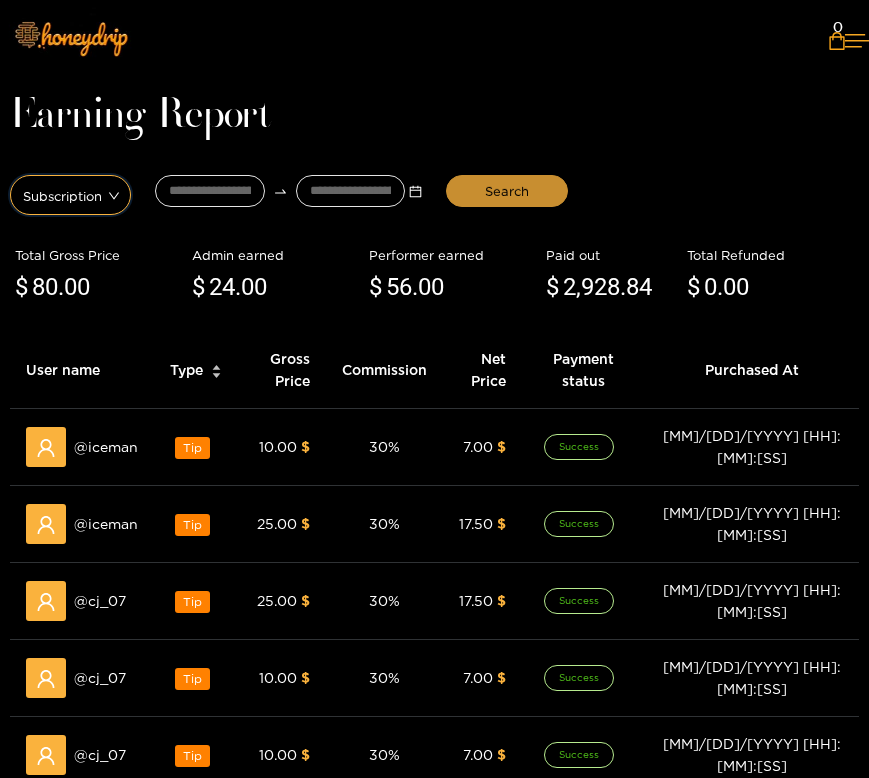 click on "Search" at bounding box center [506, 191] 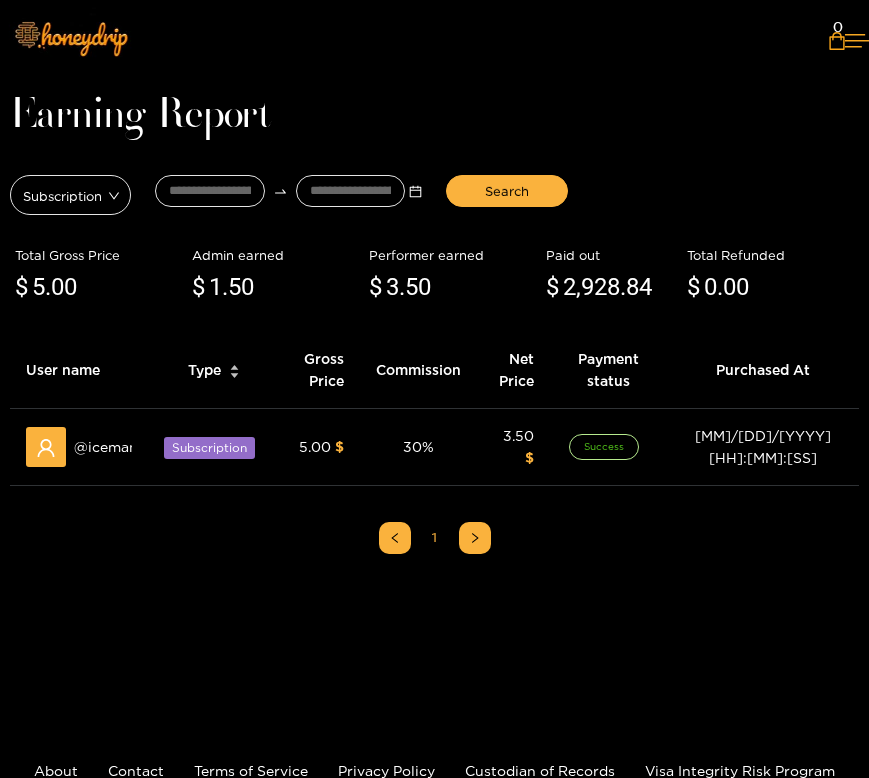 type 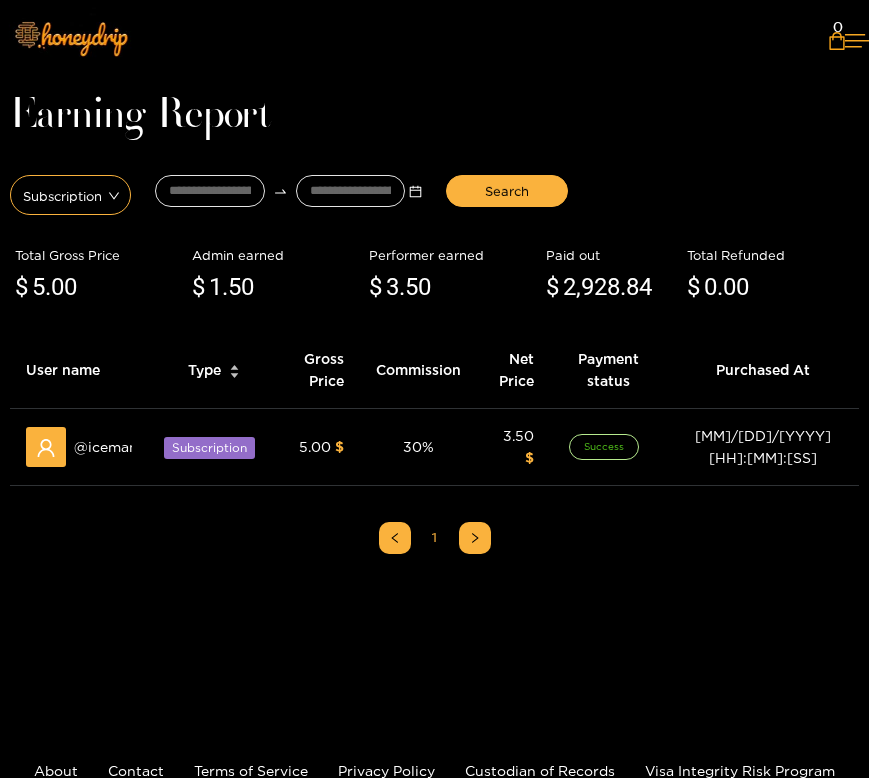 click on "Subscription" at bounding box center [70, 195] 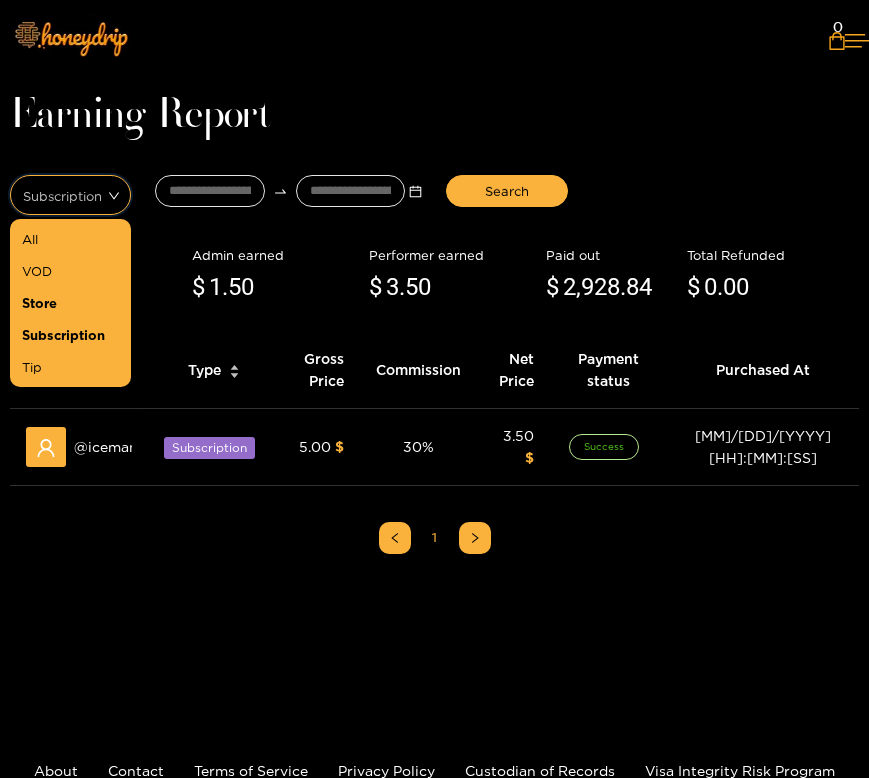 click on "Store" at bounding box center (70, 303) 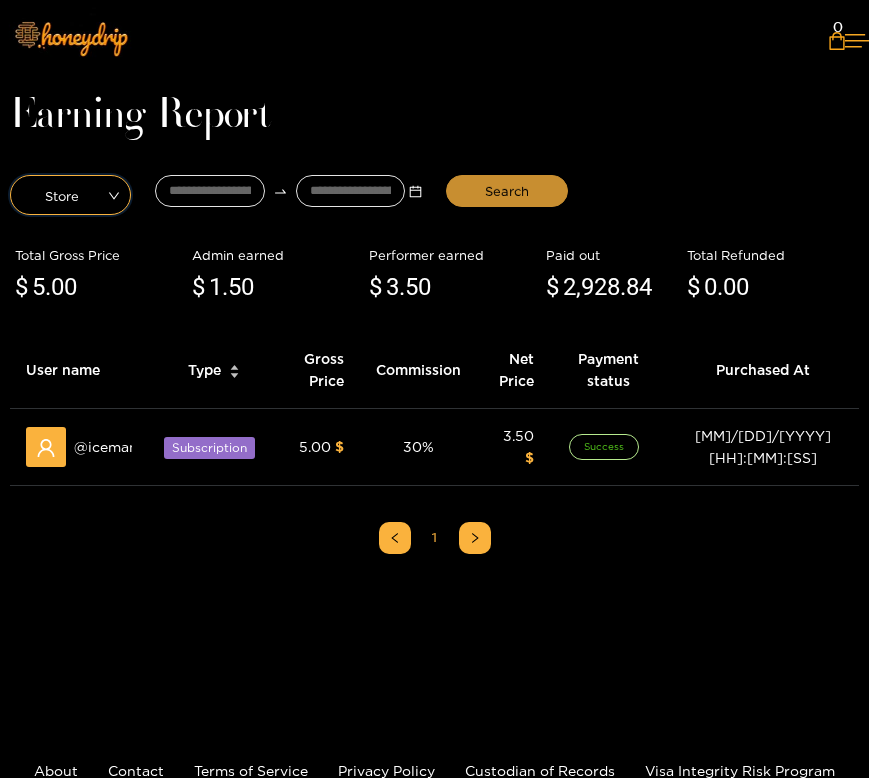 click on "Search" at bounding box center [506, 191] 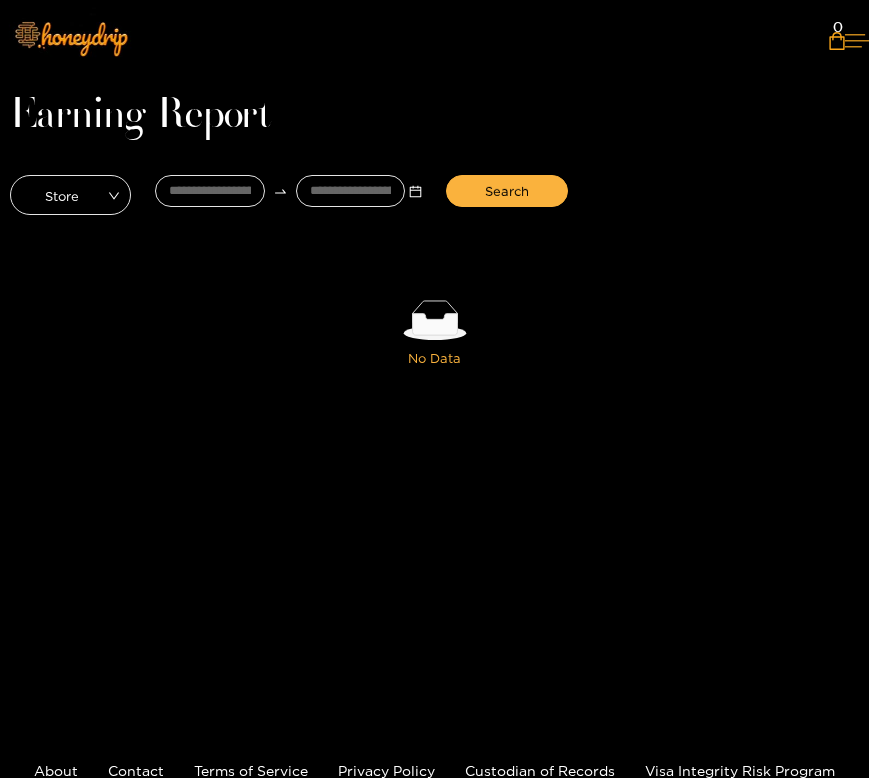 click 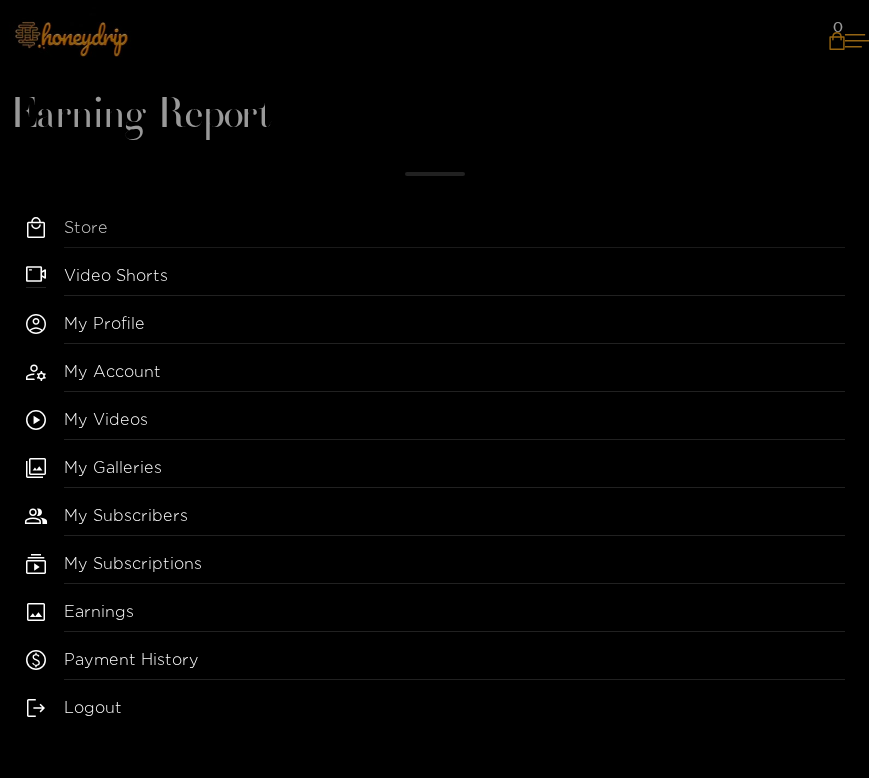 click on "Store" at bounding box center (454, 232) 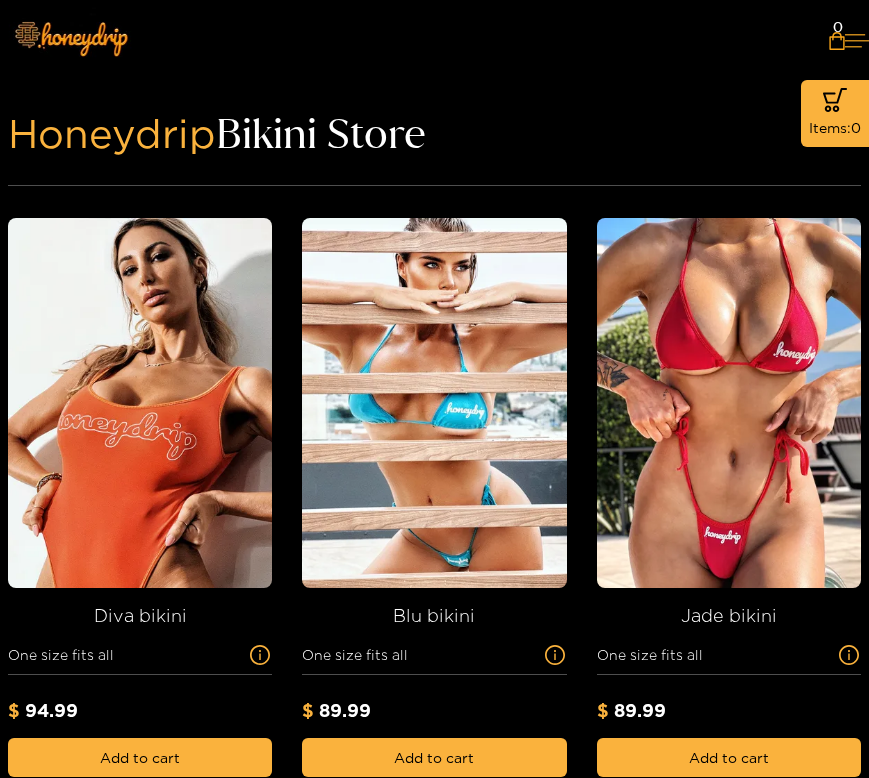 click 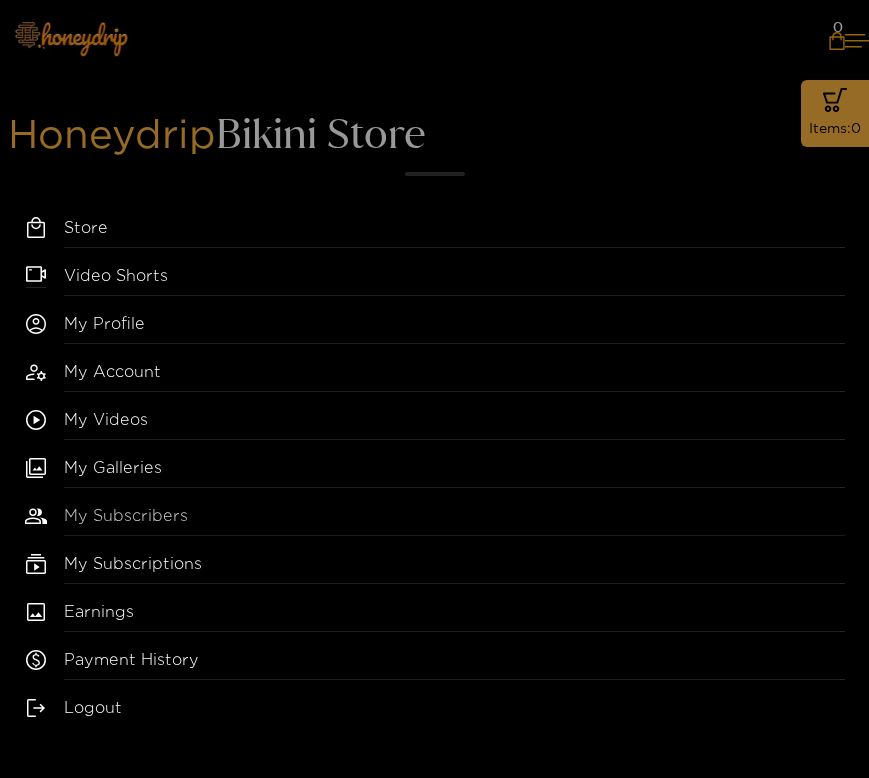 click on "My Subscribers" at bounding box center (454, 520) 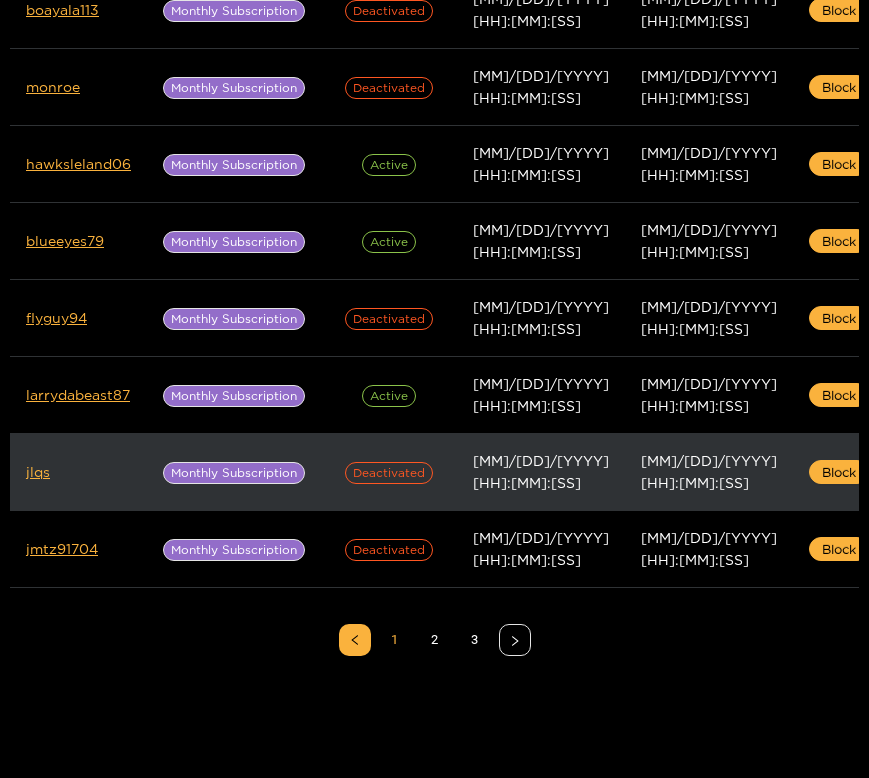 scroll, scrollTop: 503, scrollLeft: 0, axis: vertical 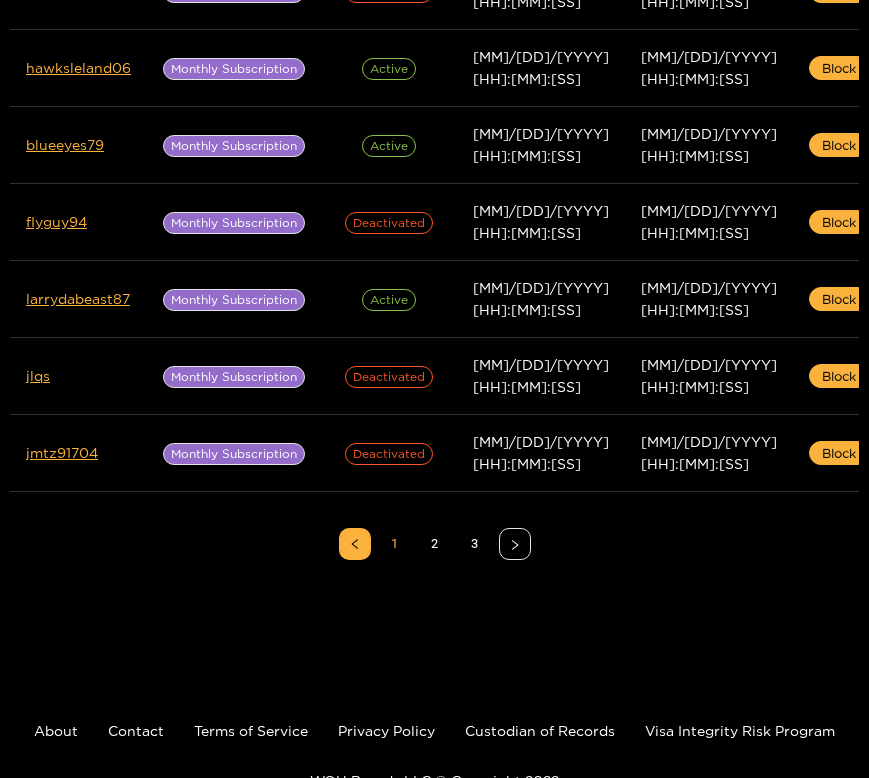 click on "2" at bounding box center (435, 544) 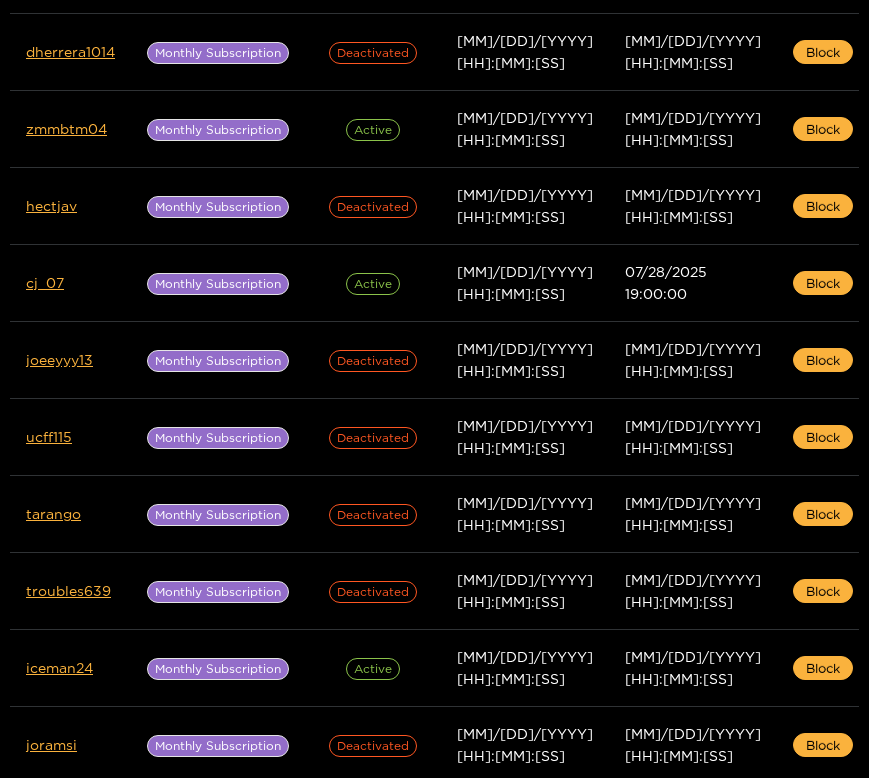 scroll, scrollTop: 603, scrollLeft: 0, axis: vertical 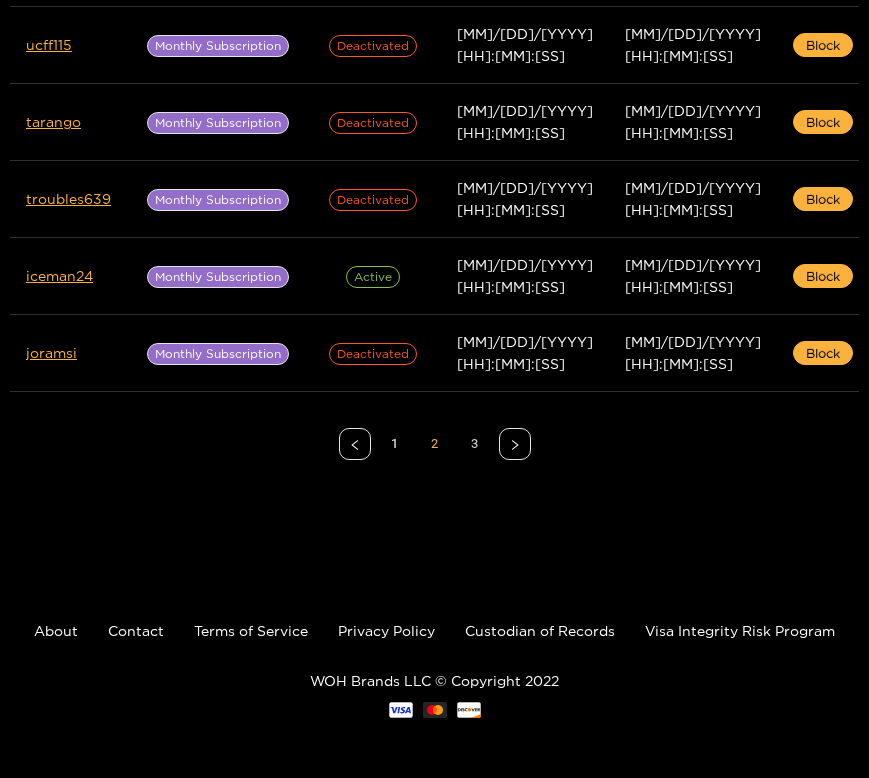 click on "3" at bounding box center [475, 444] 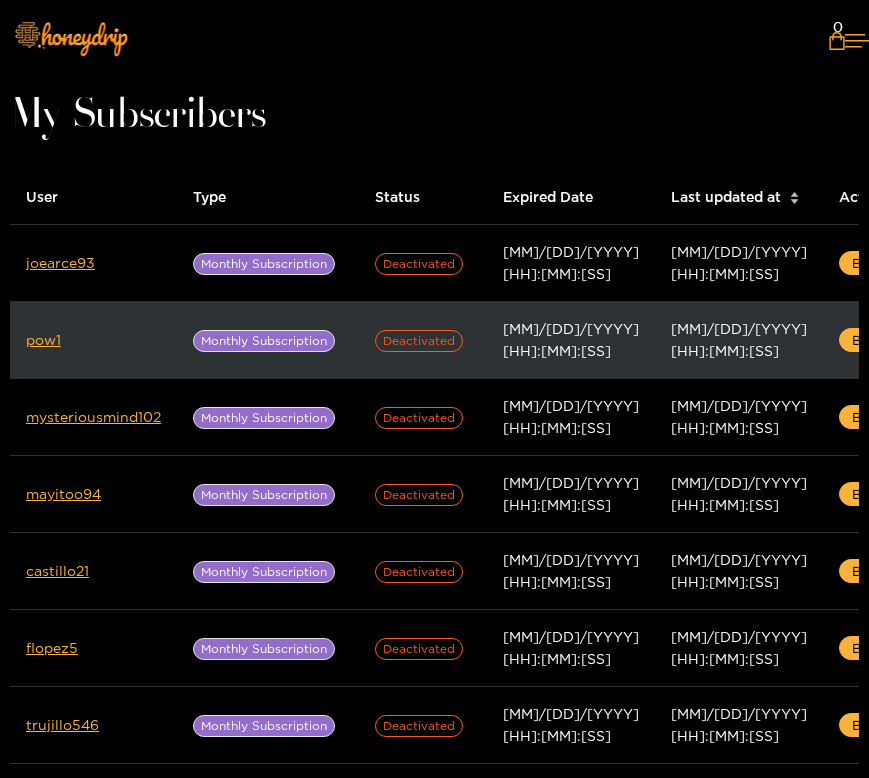scroll, scrollTop: 0, scrollLeft: 0, axis: both 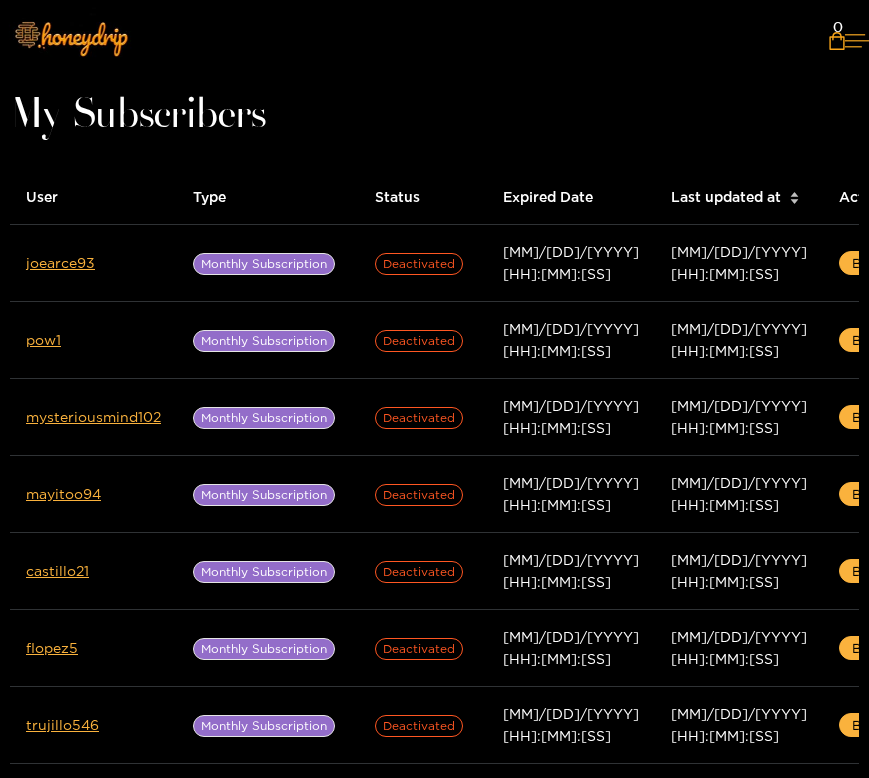 click 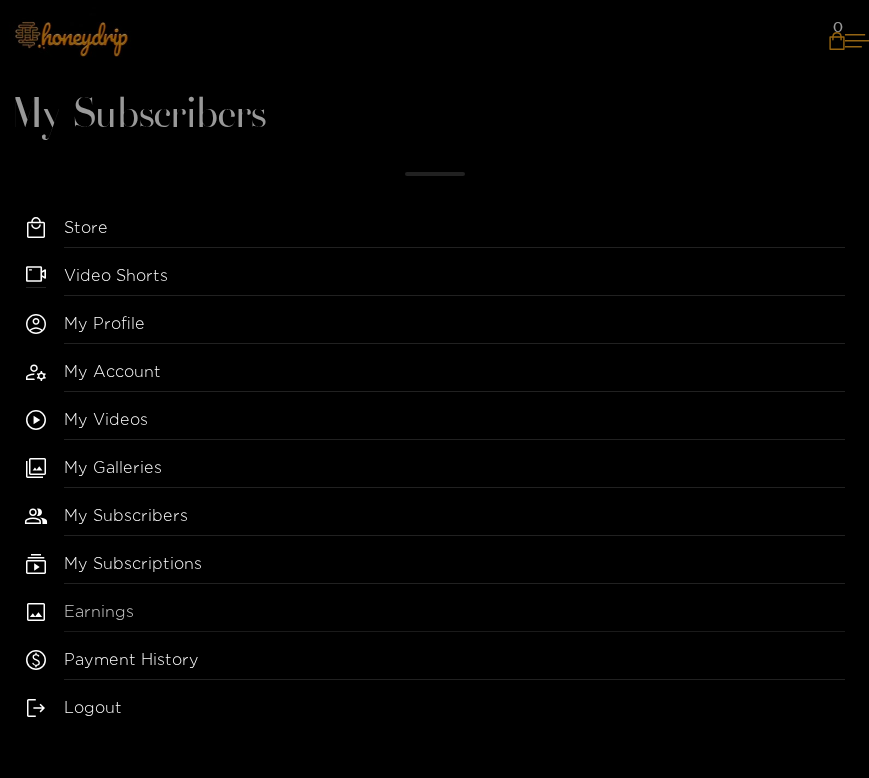 click on "Earnings" at bounding box center (454, 616) 